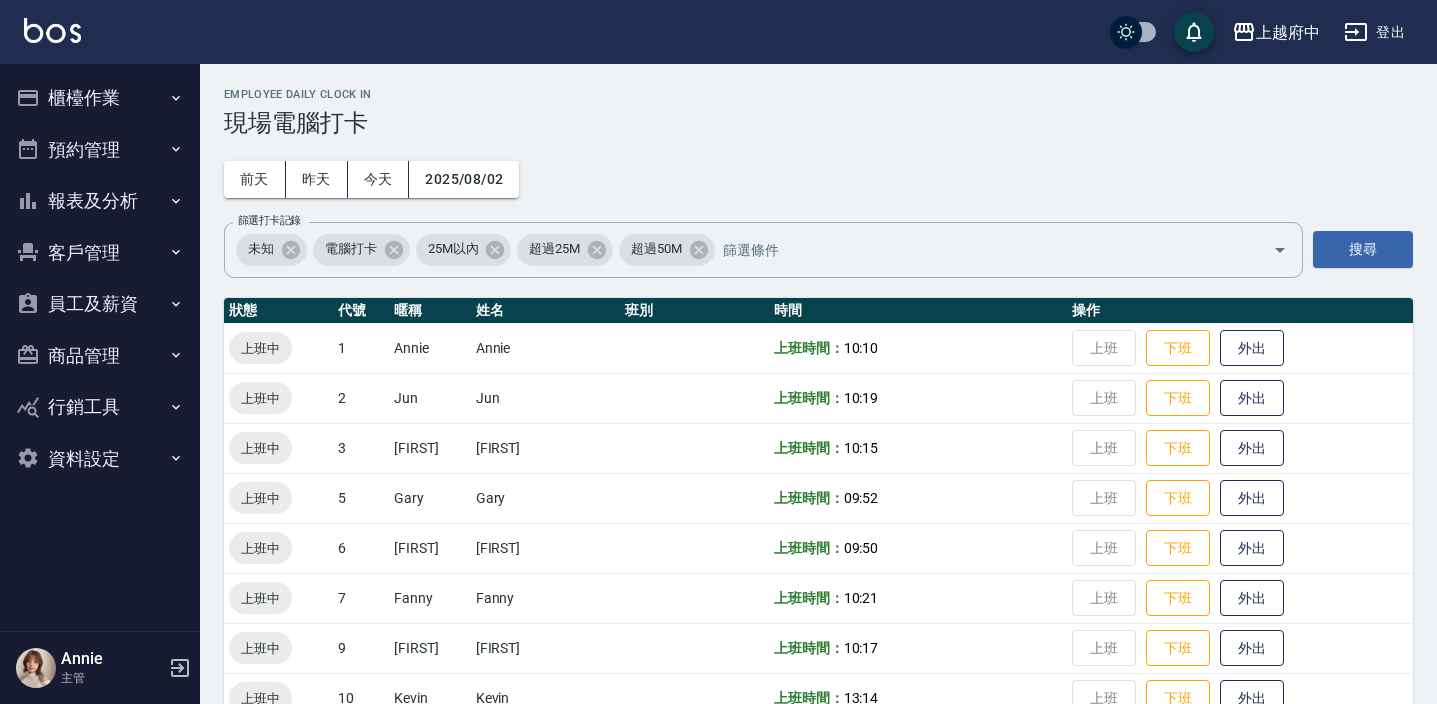scroll, scrollTop: 211, scrollLeft: 0, axis: vertical 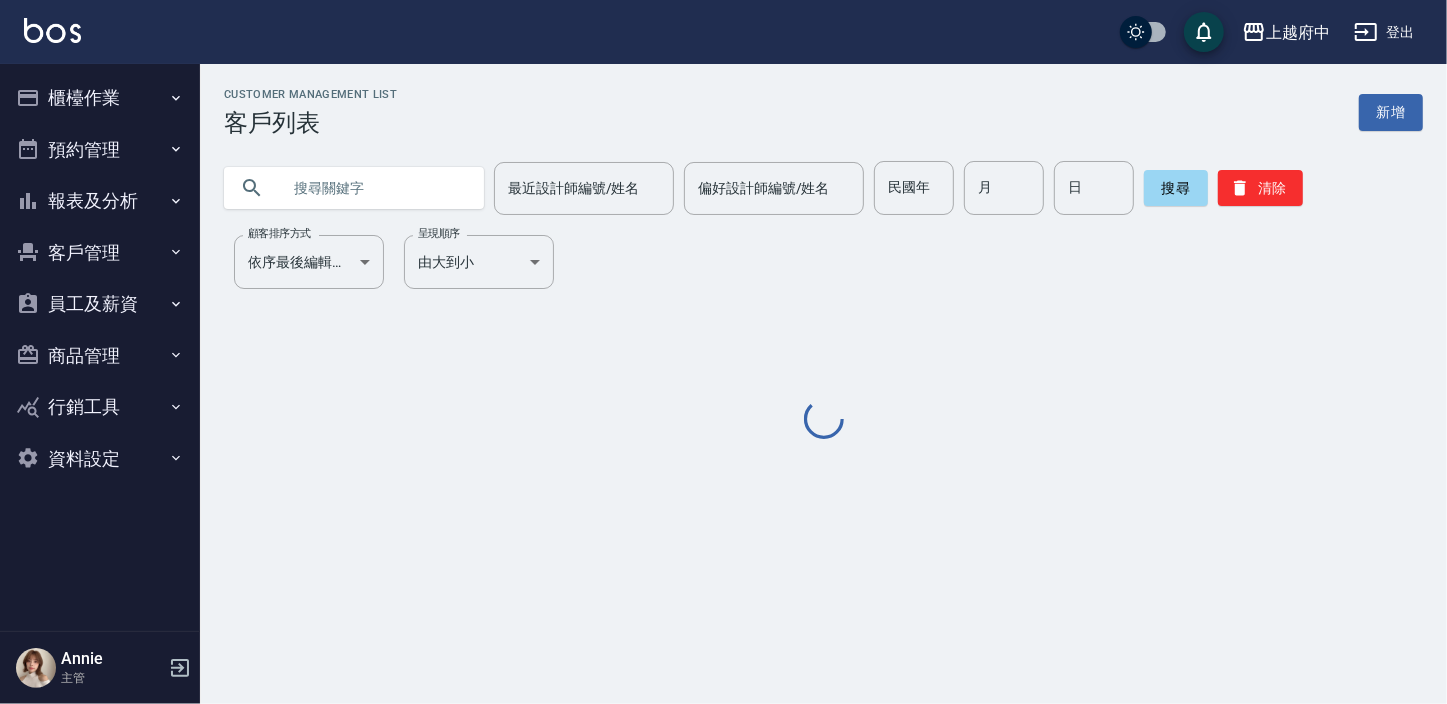 click on "櫃檯作業" at bounding box center [100, 98] 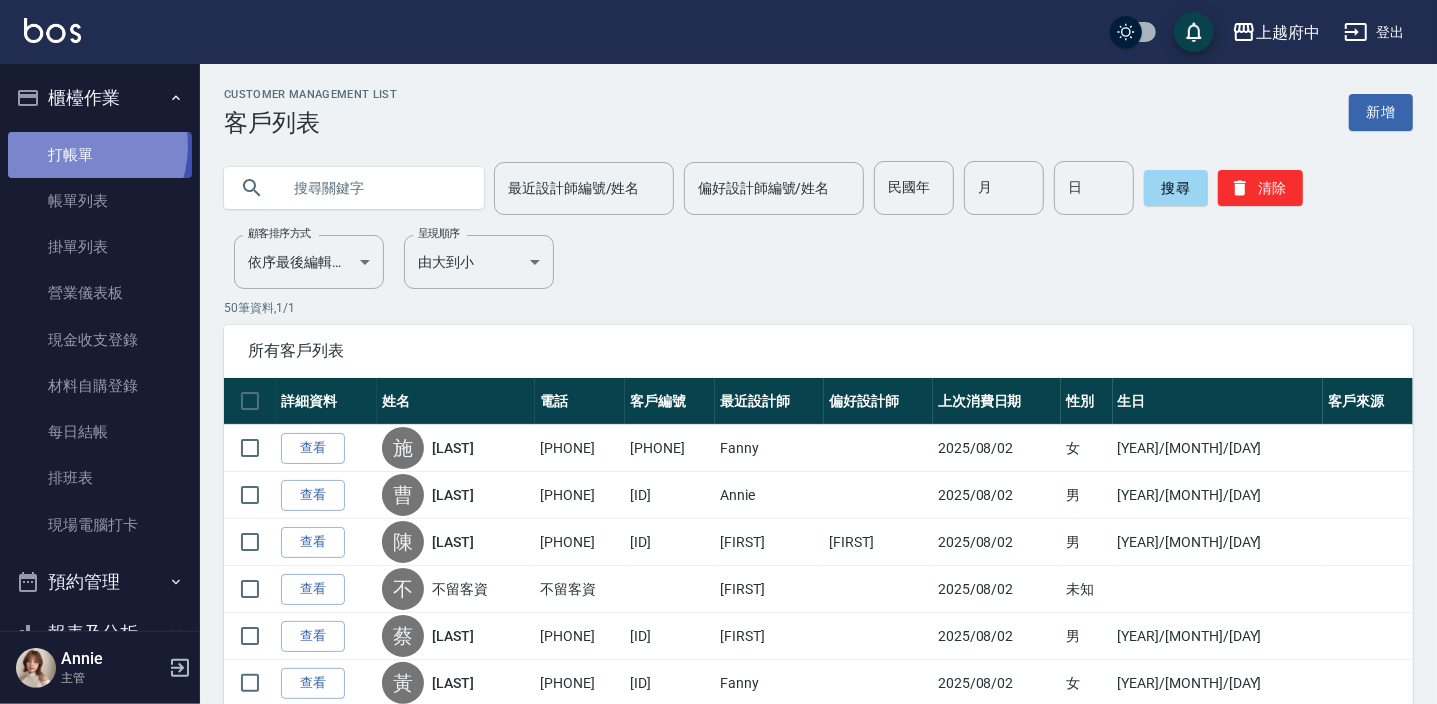 click on "打帳單" at bounding box center [100, 155] 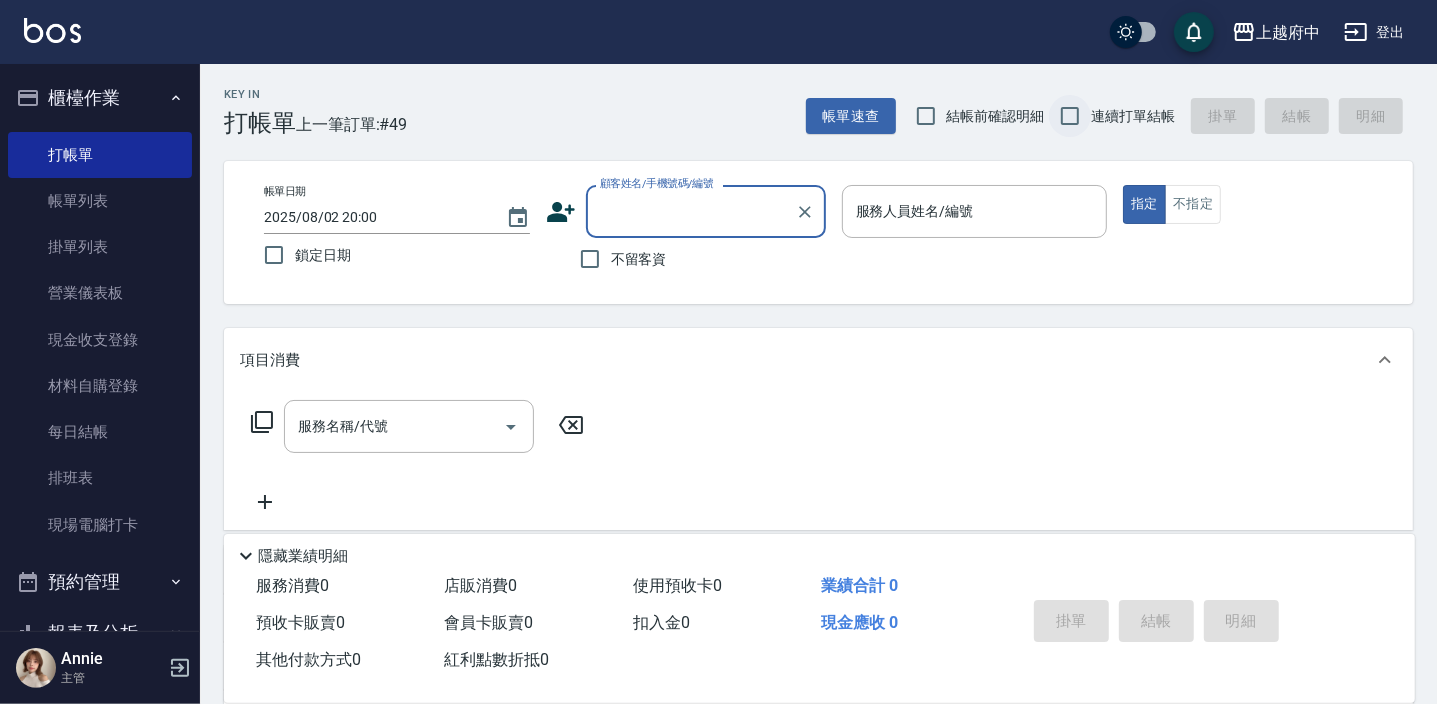 click on "連續打單結帳" at bounding box center [1070, 116] 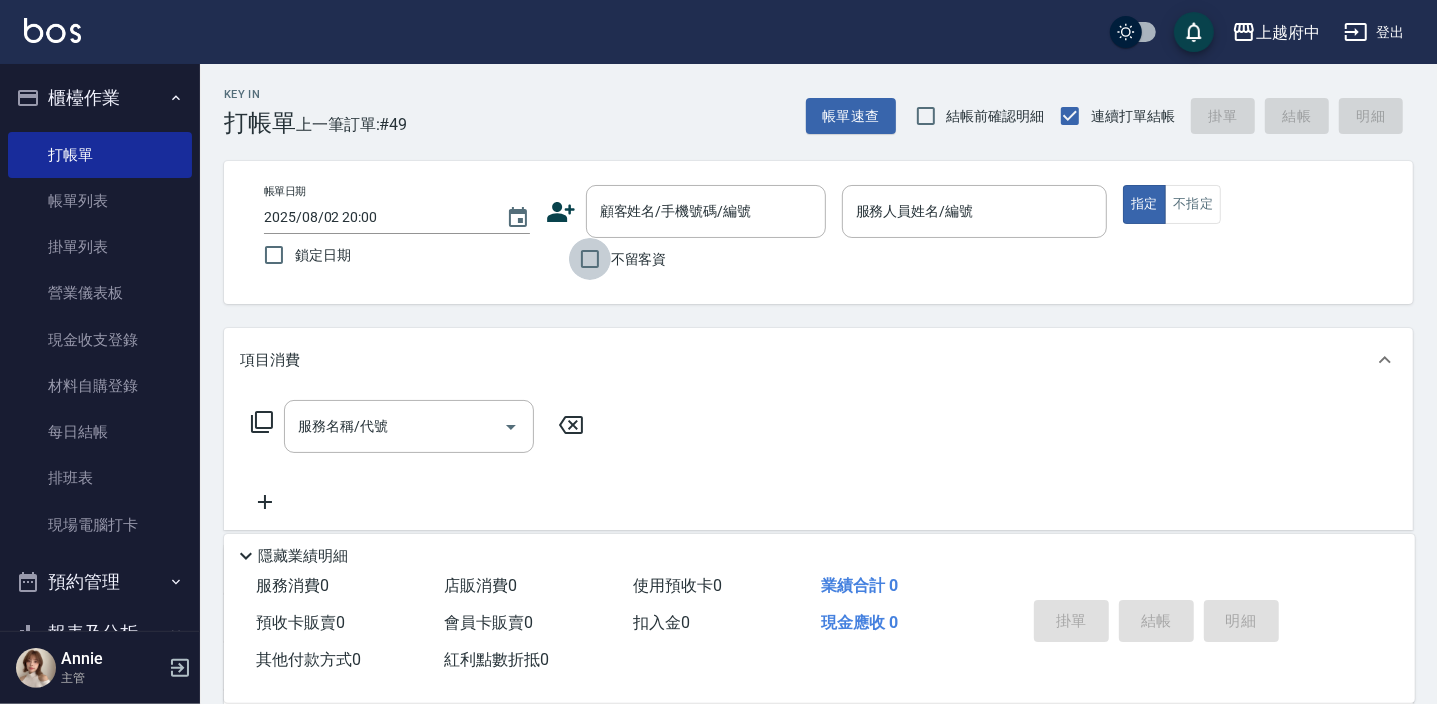 click on "不留客資" at bounding box center [590, 259] 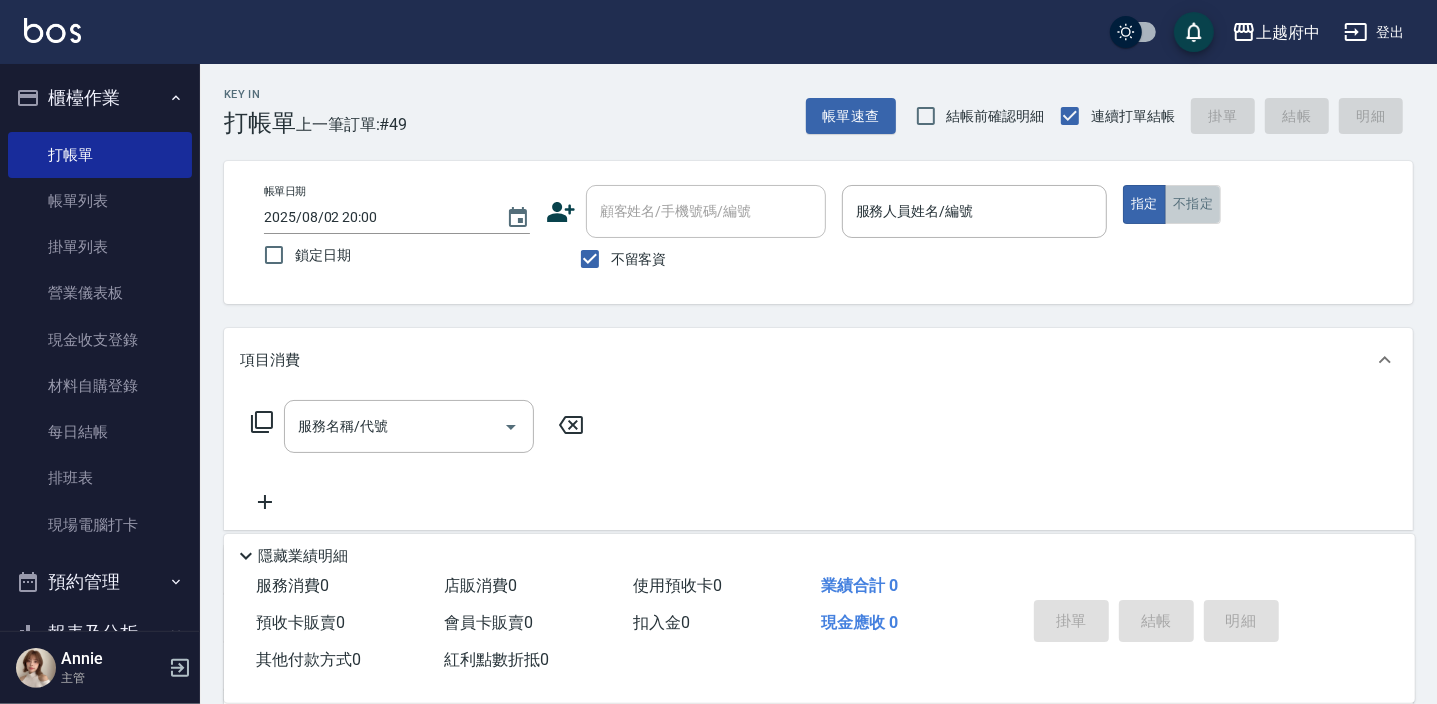 click on "不指定" at bounding box center (1193, 204) 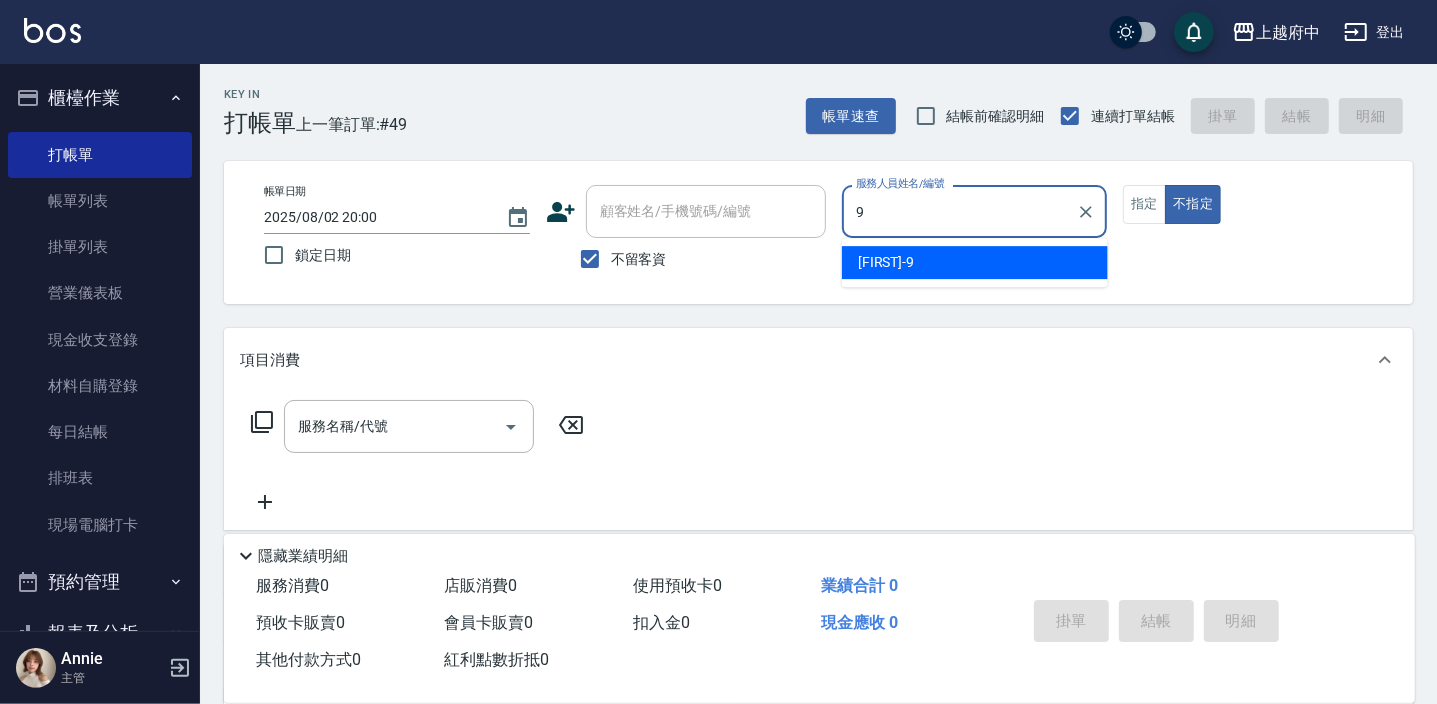 type on "[FIRST]-[NUMBER]" 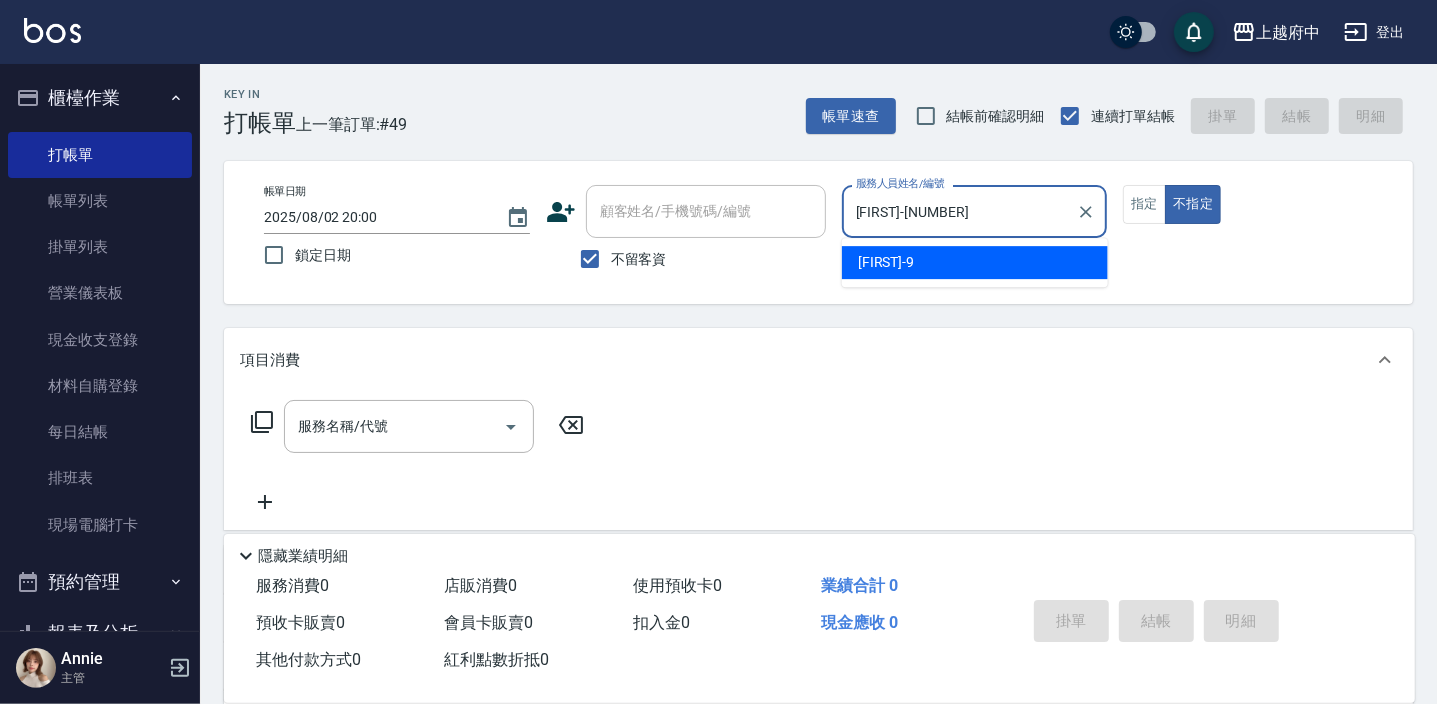 type on "false" 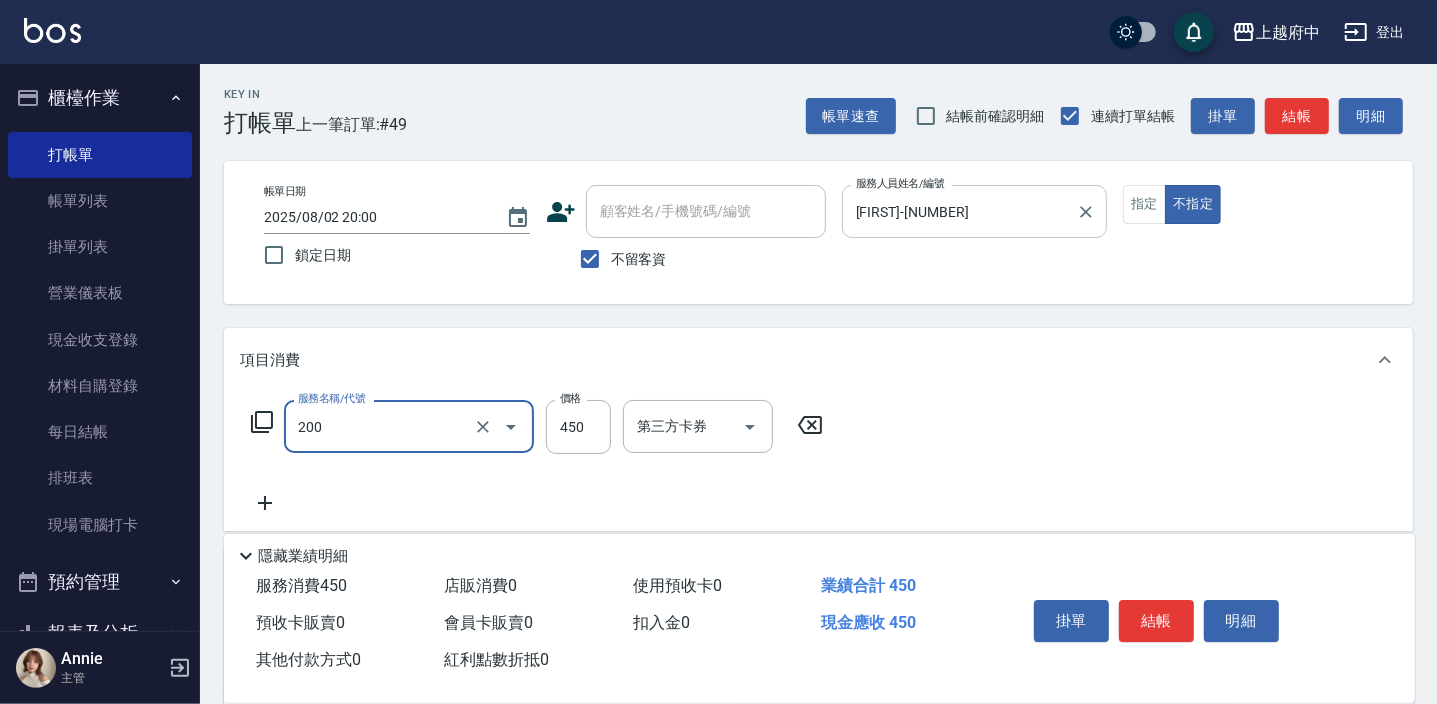 type on "有機洗髮([PRICE])" 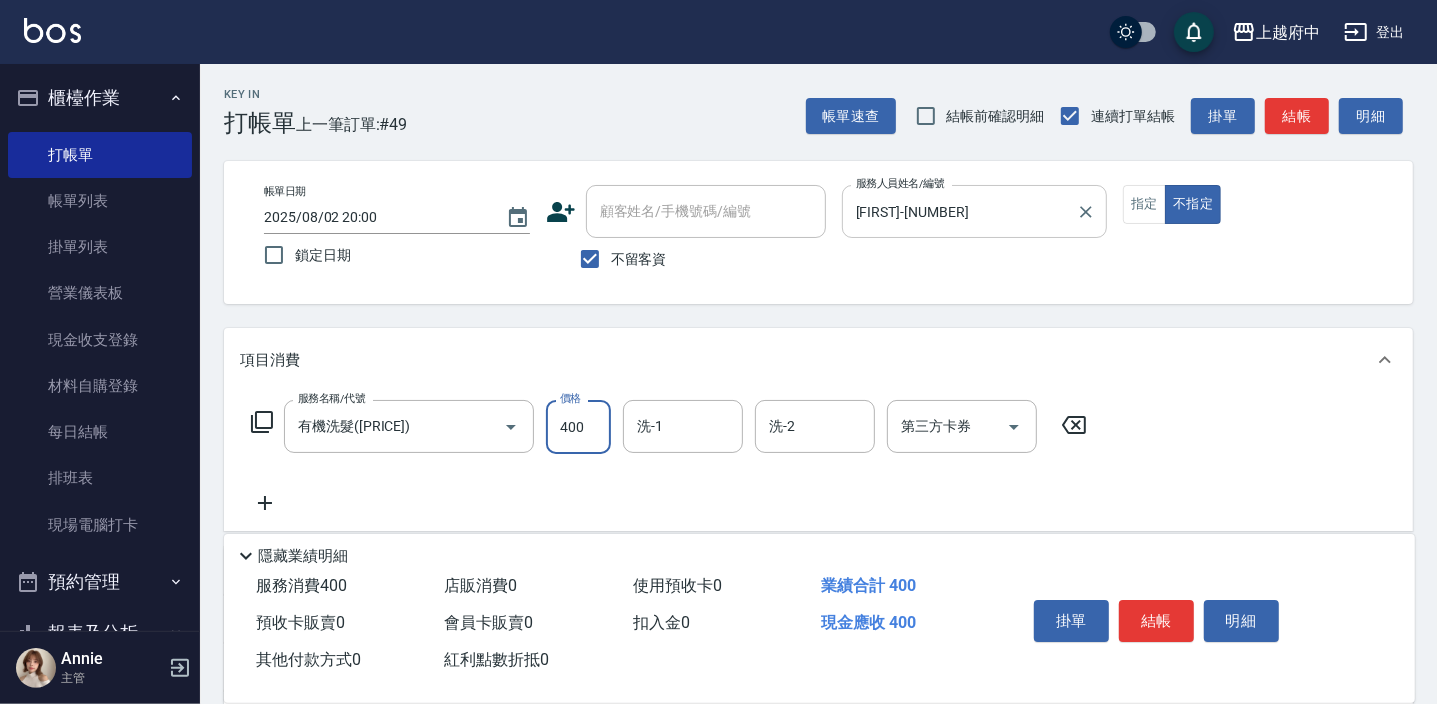 type on "400" 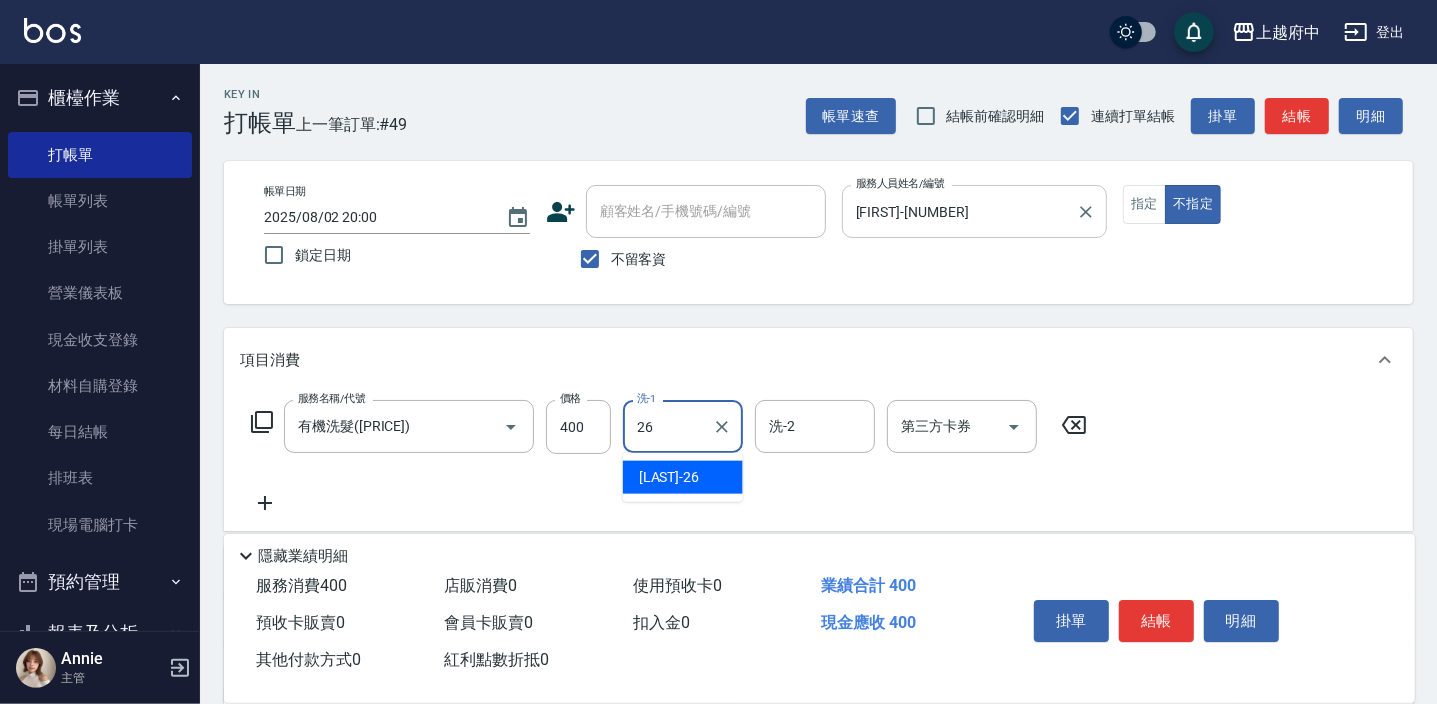 type on "[LAST]-[NUMBER]" 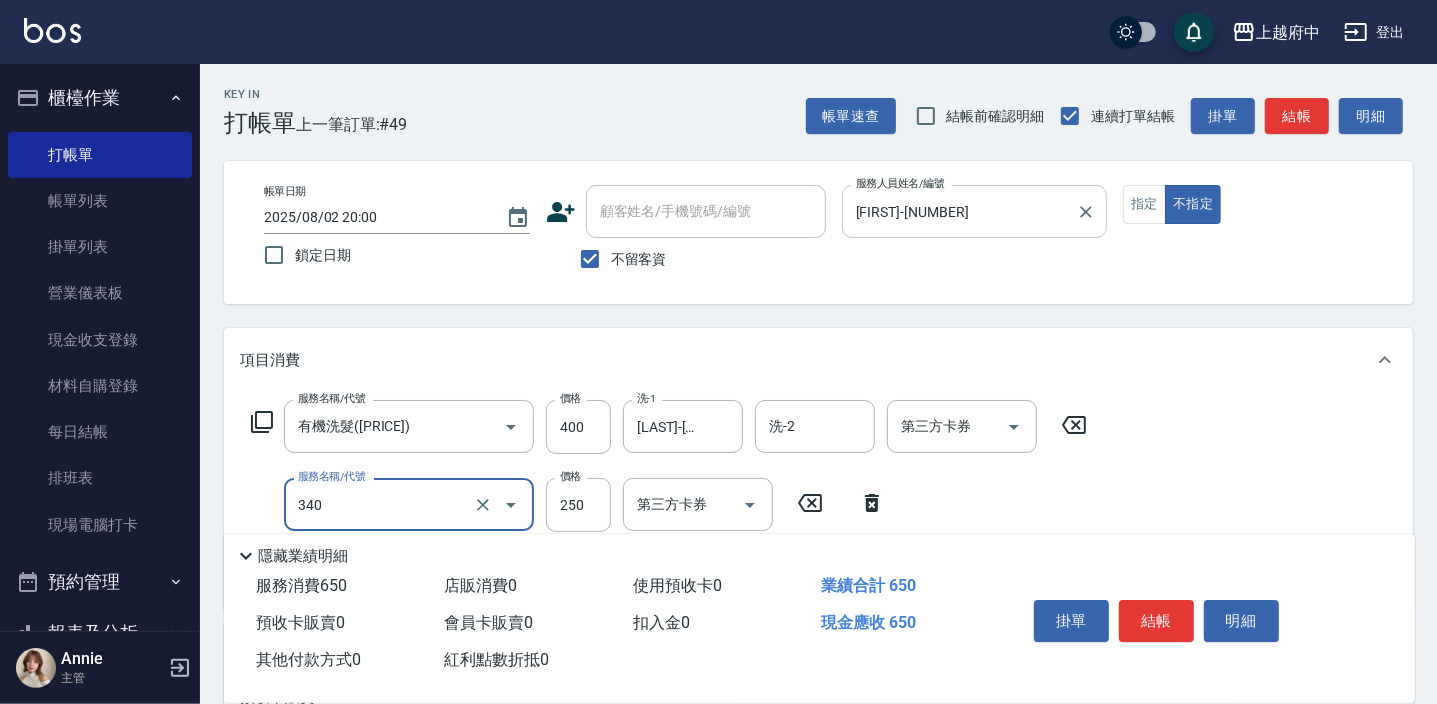 type on "剪髮([PRICE])" 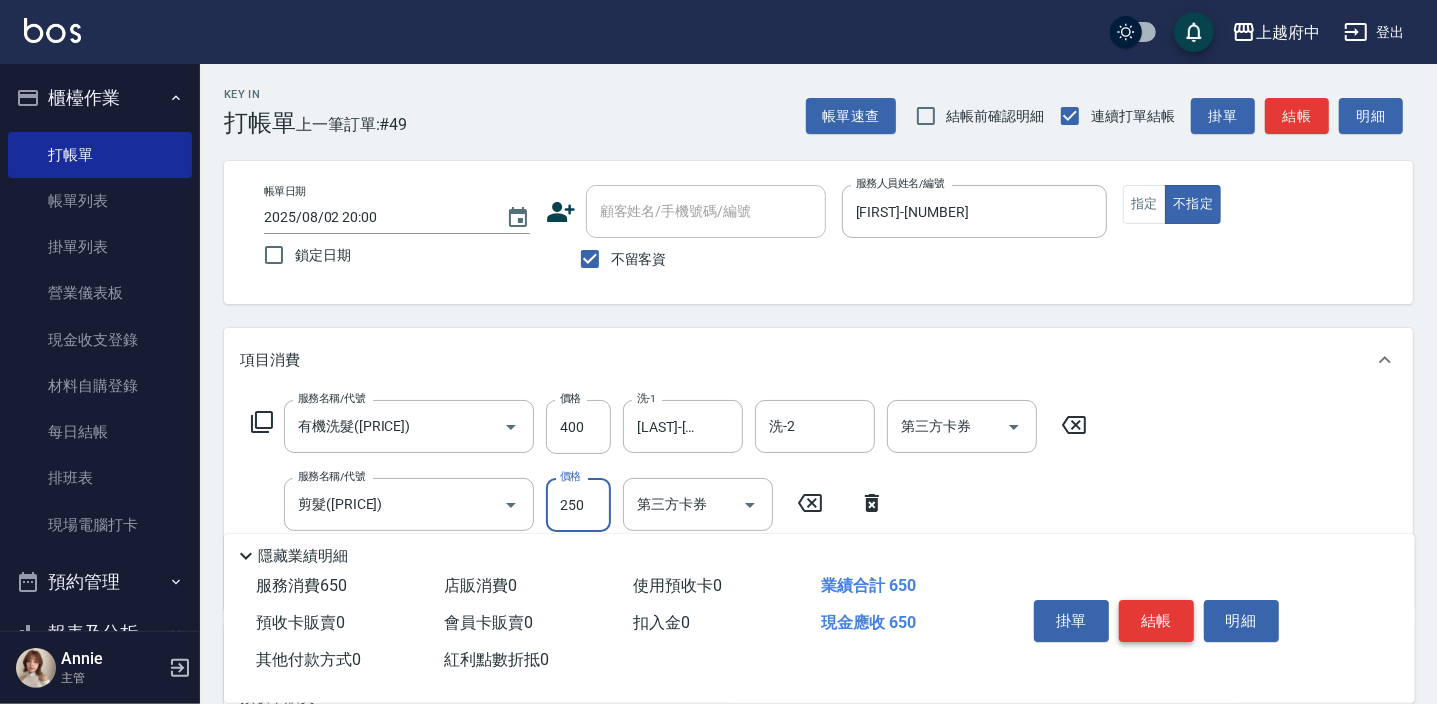 click on "結帳" at bounding box center (1156, 621) 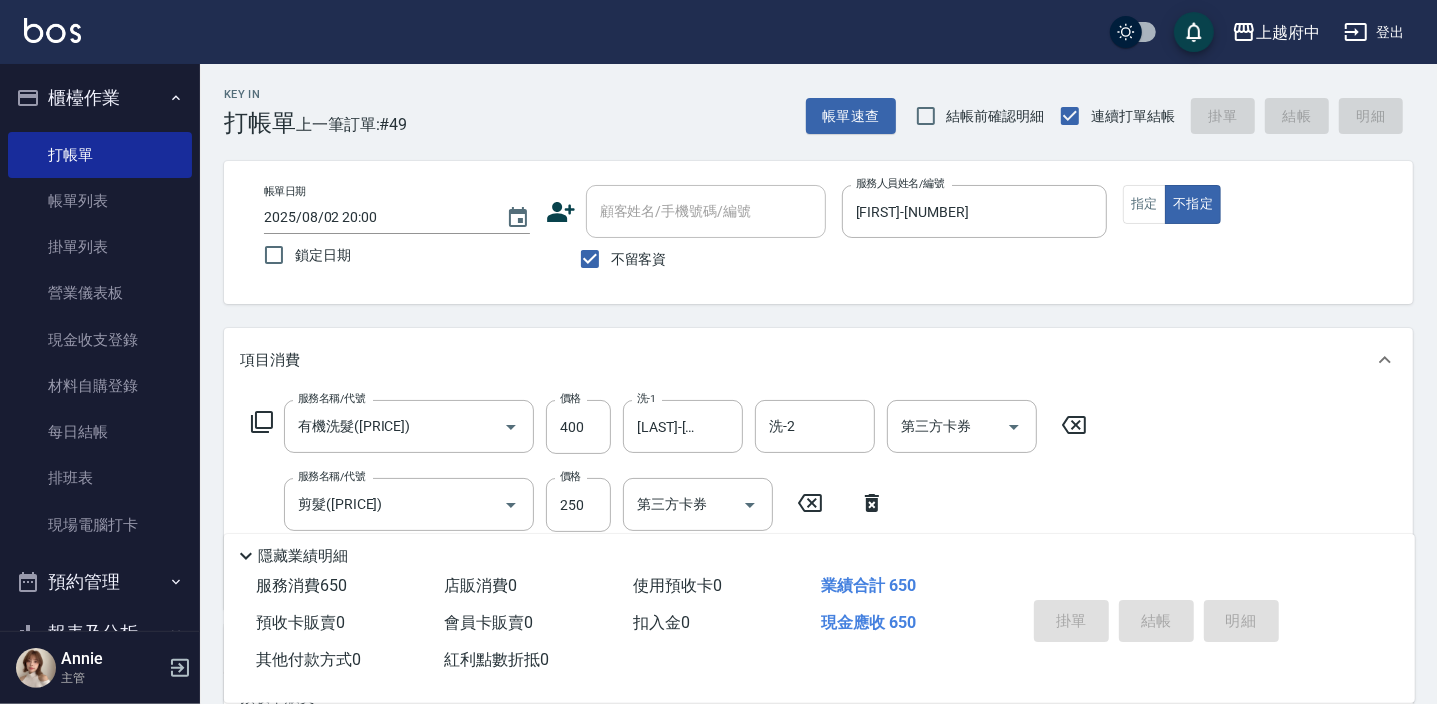 type on "2025/08/02 20:01" 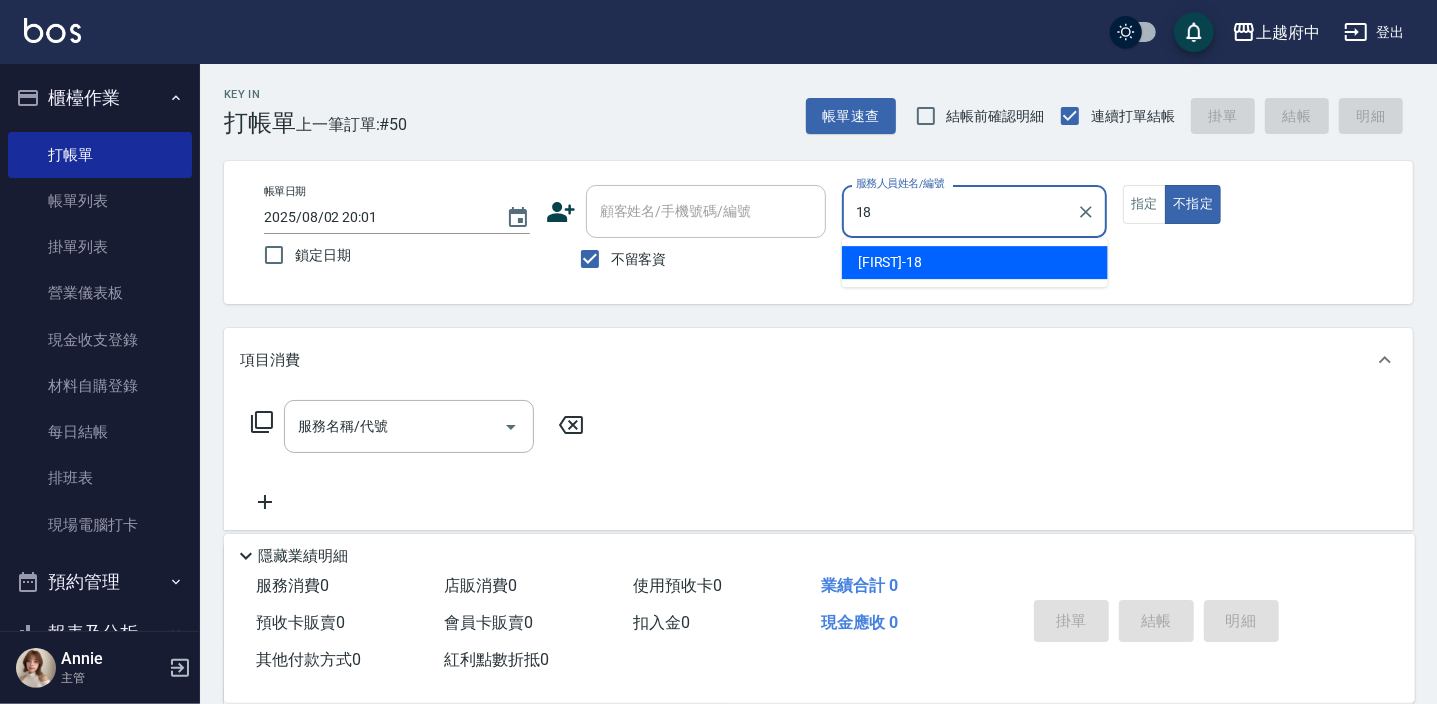 type on "[FIRST]-[NUMBER]" 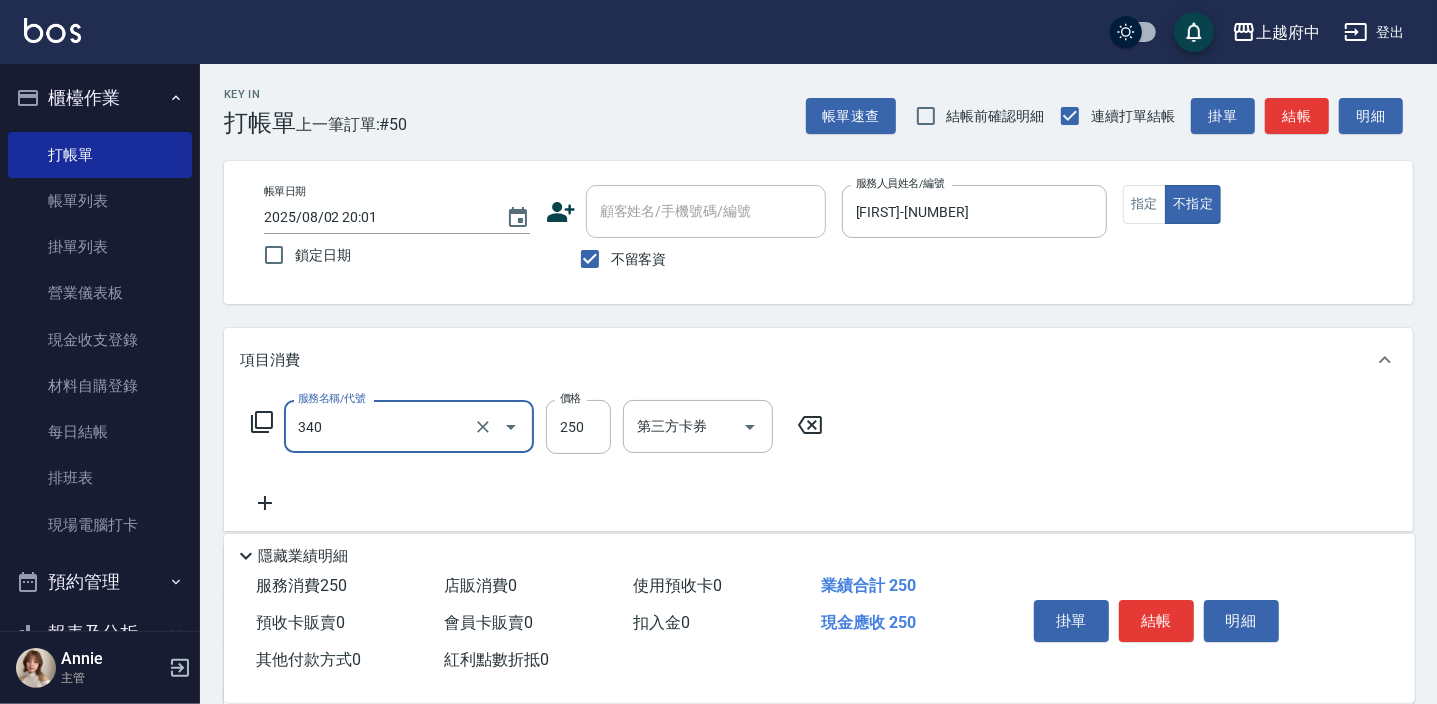 type on "剪髮([PRICE])" 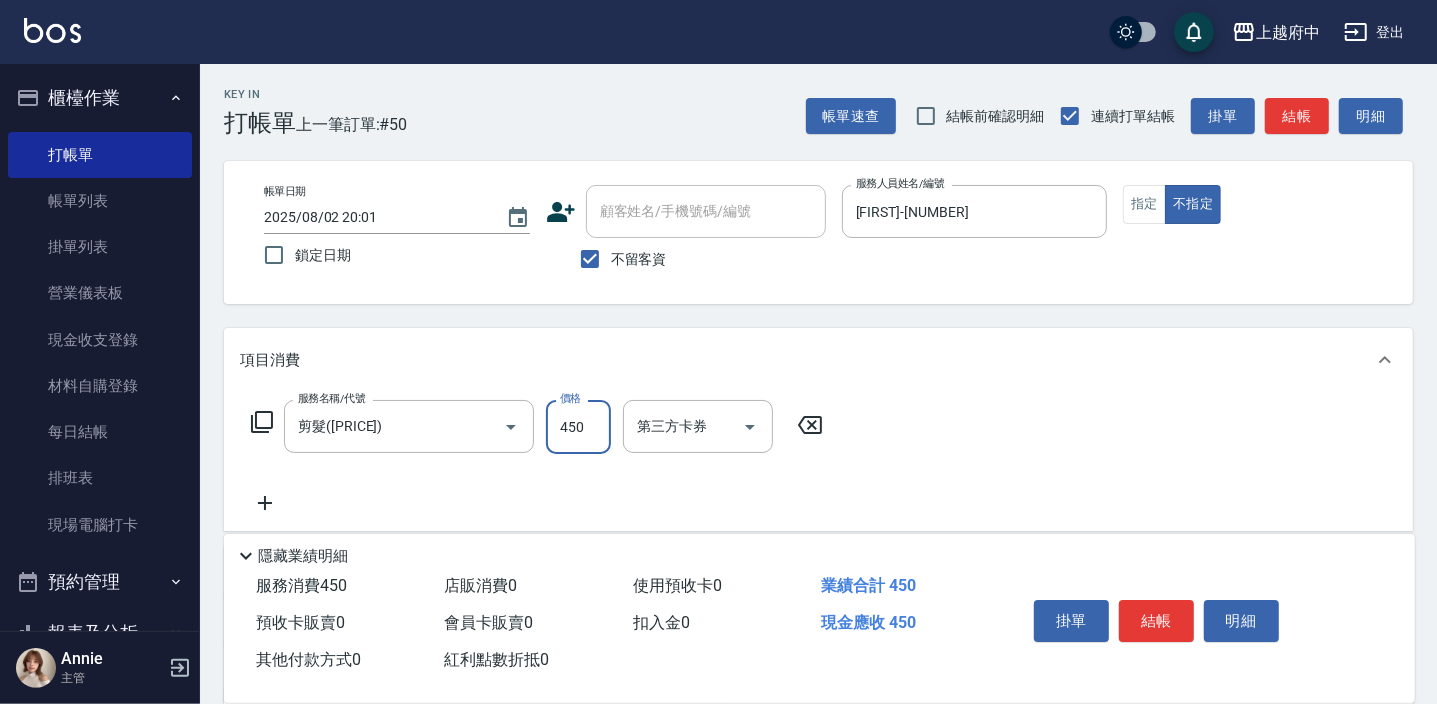 type on "450" 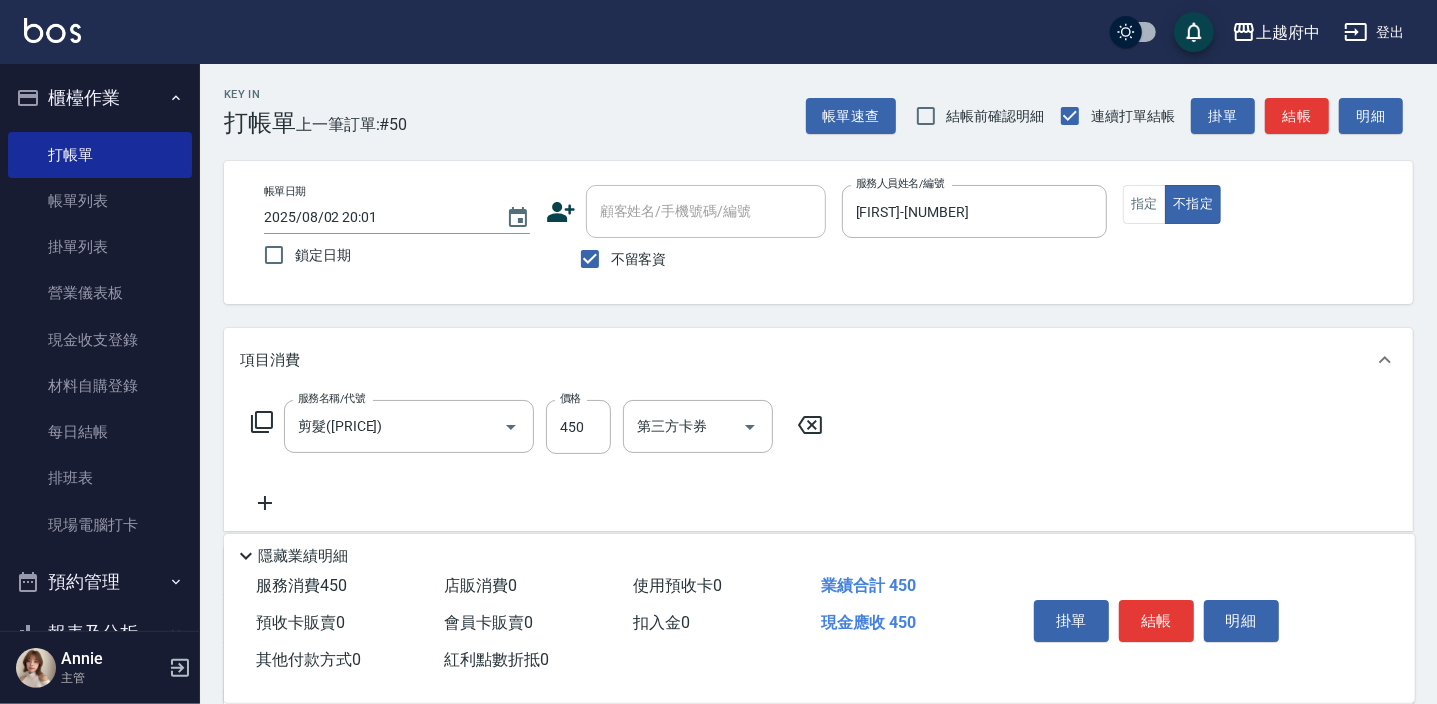 click on "服務名稱/代號 剪髮([PRICE]) 服務名稱/代號 價格 [PRICE] 價格 第三方卡券 第三方卡券" at bounding box center (818, 461) 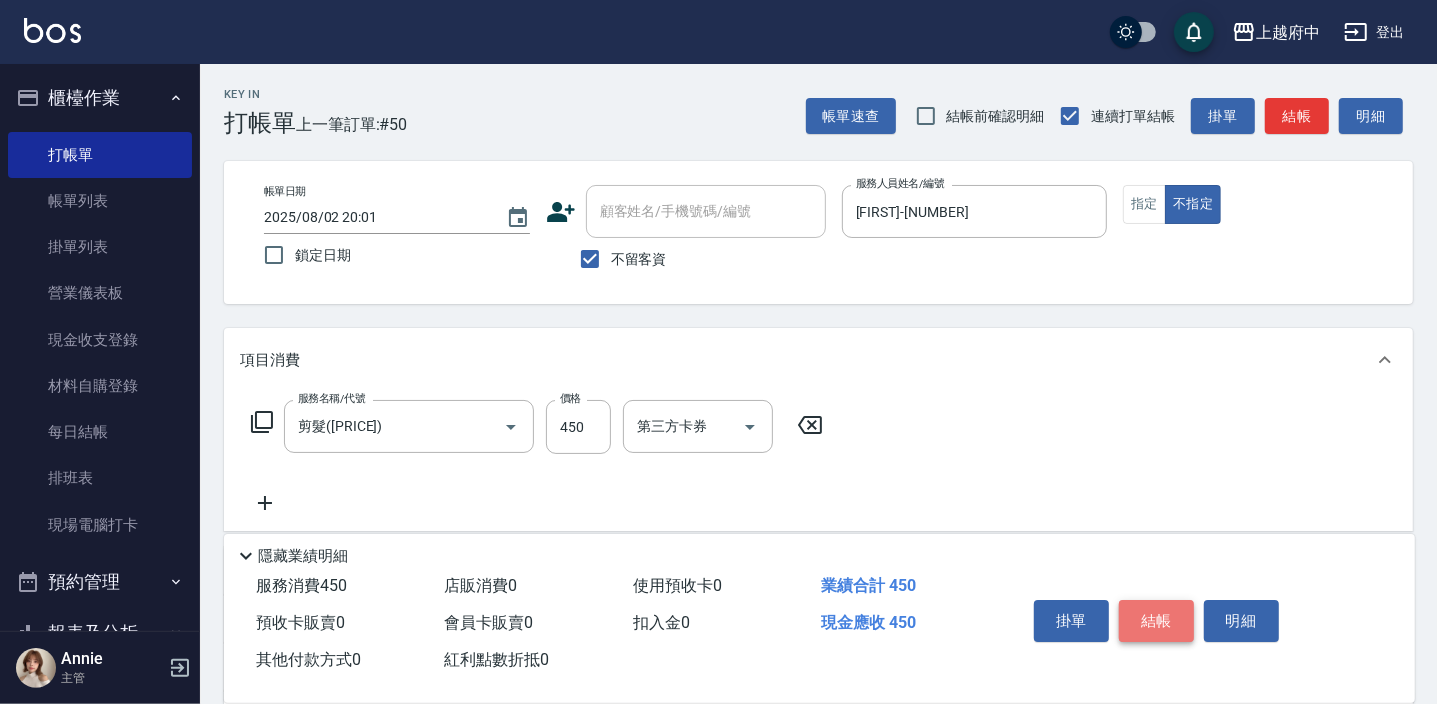 click on "結帳" at bounding box center (1156, 621) 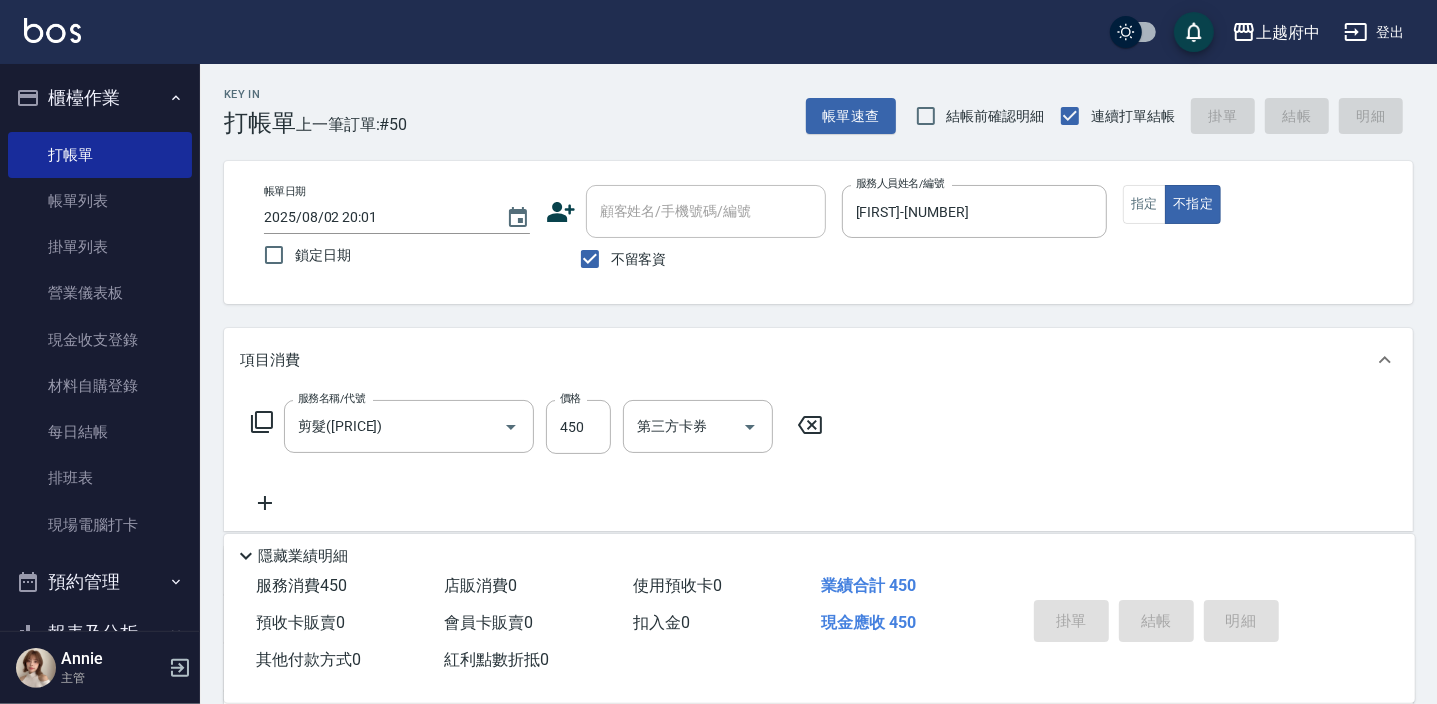 type 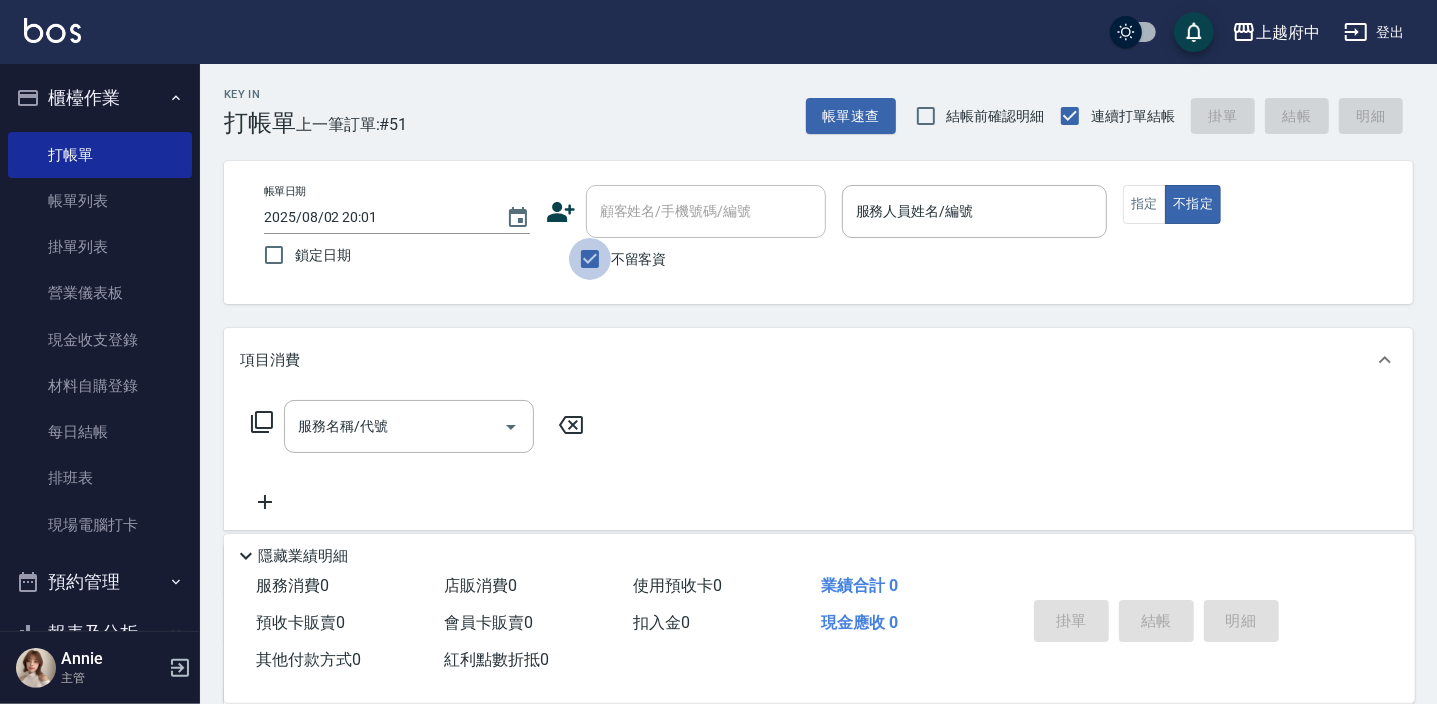 click on "不留客資" at bounding box center [590, 259] 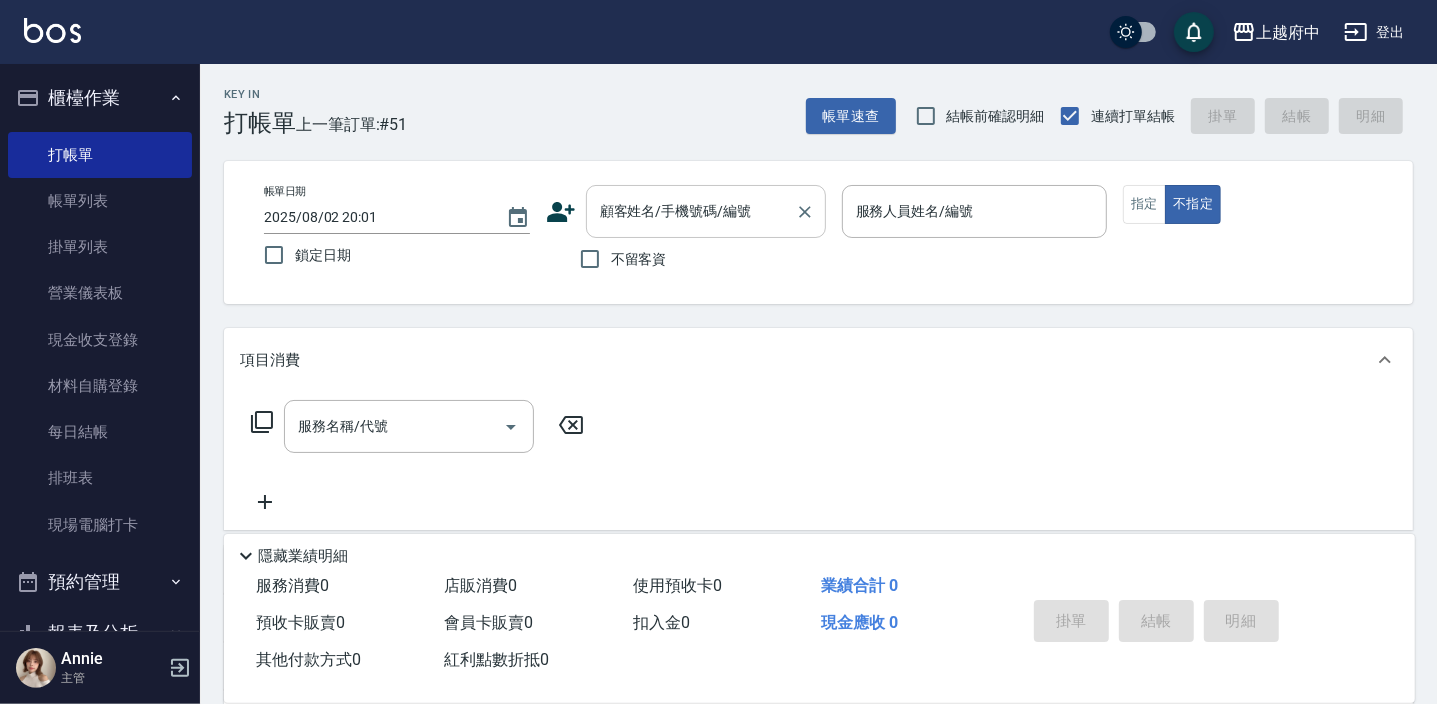 click on "顧客姓名/手機號碼/編號" at bounding box center [706, 211] 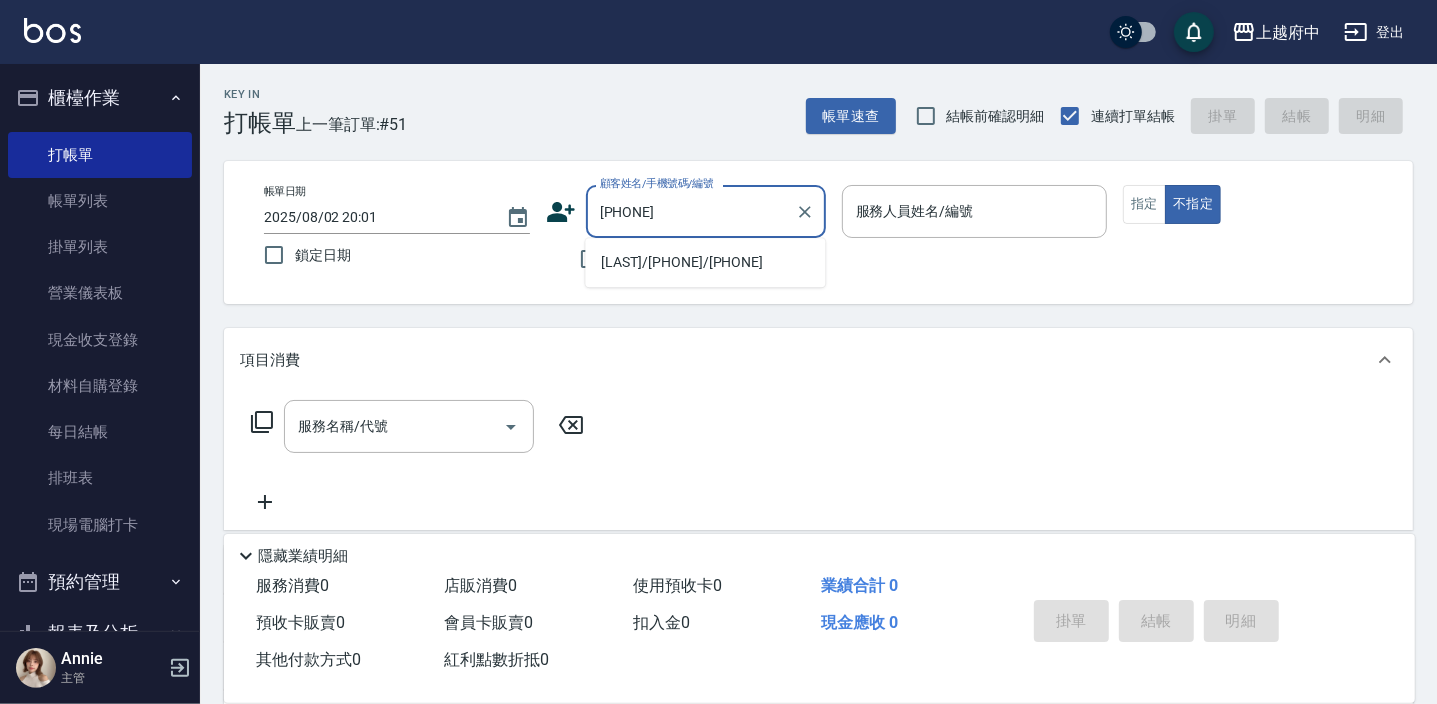 click on "[LAST]/[PHONE]/[PHONE]" at bounding box center [705, 262] 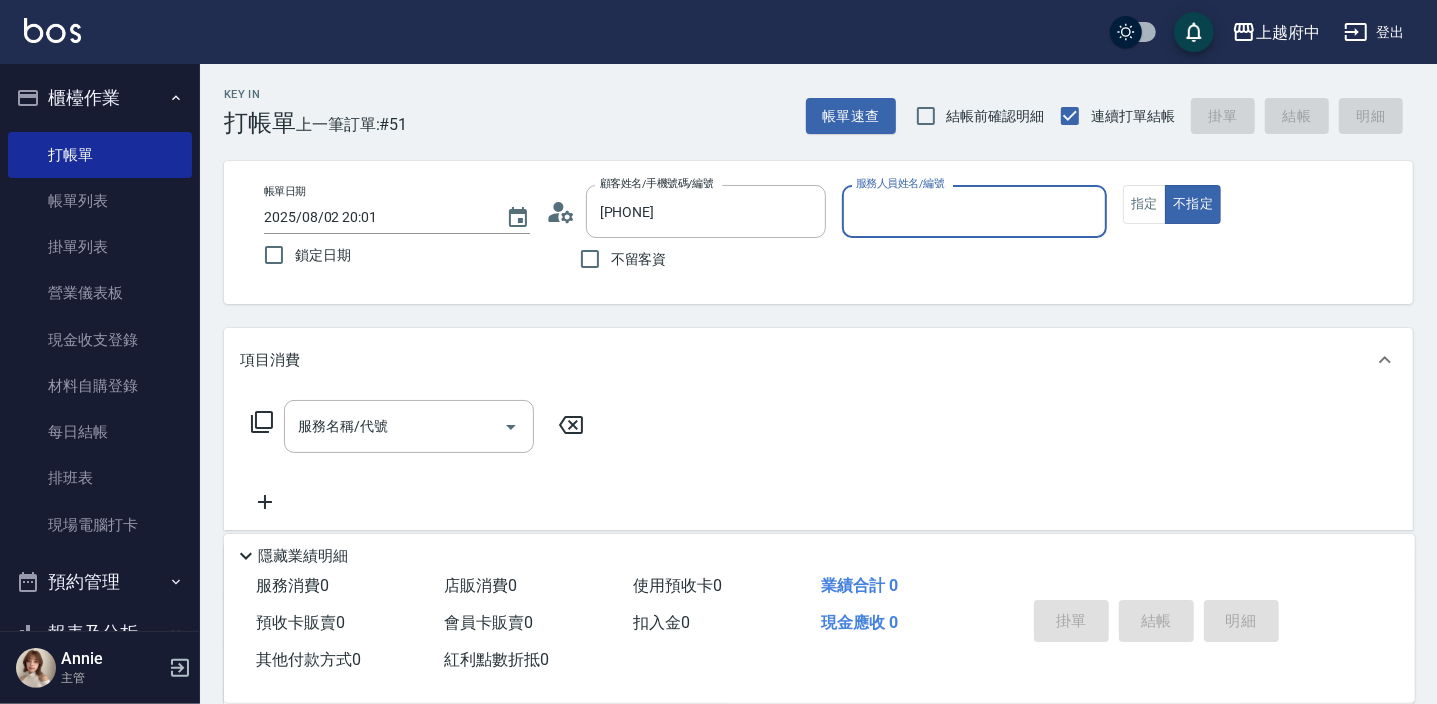 type on "[LAST]/[PHONE]/[PHONE]" 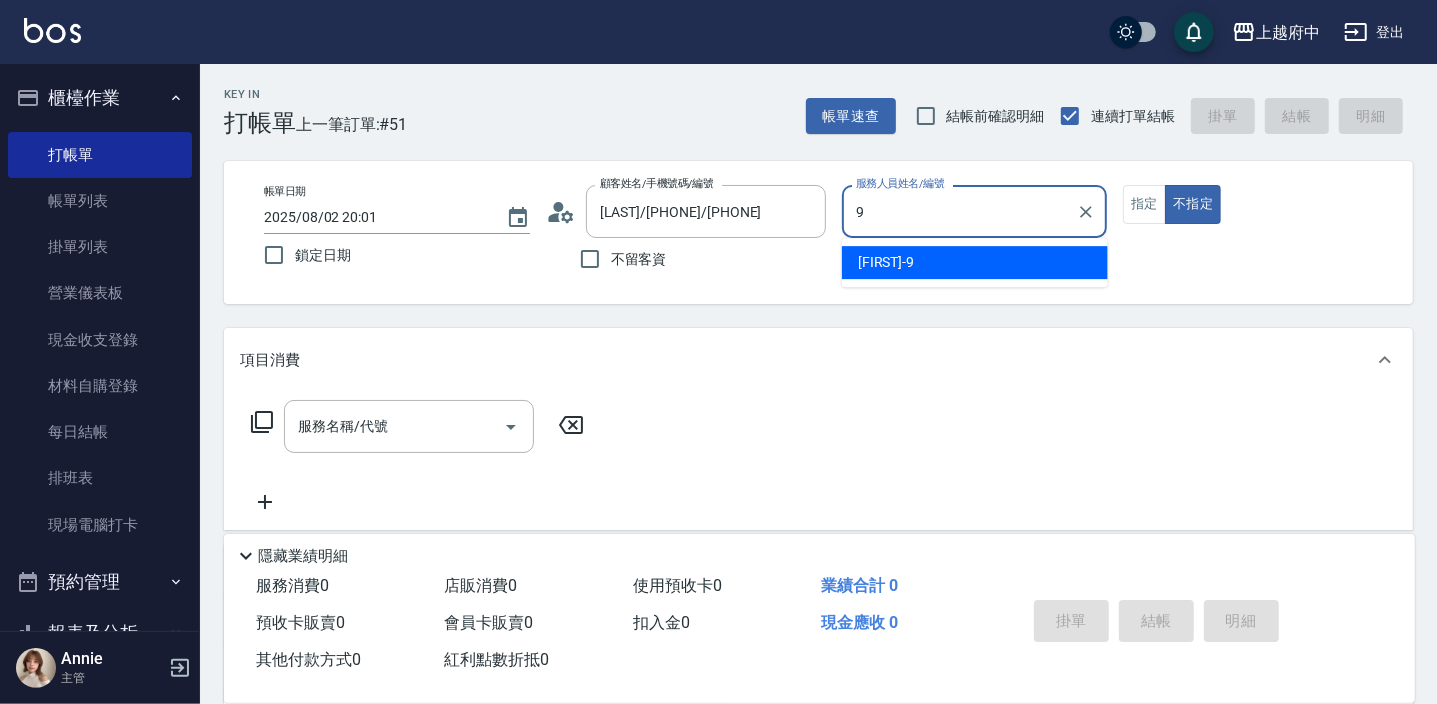 type on "[FIRST]-[NUMBER]" 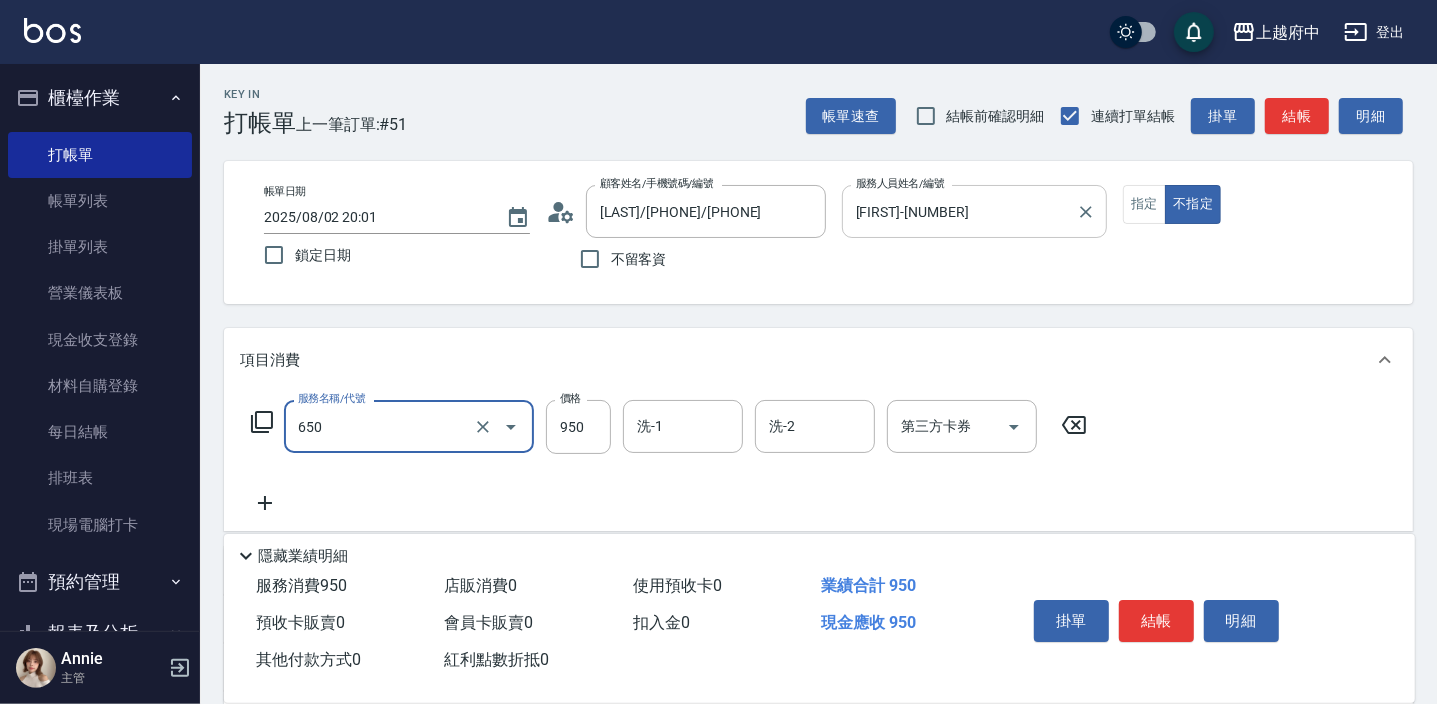 type on "SPA精油洗髮([PRICE])" 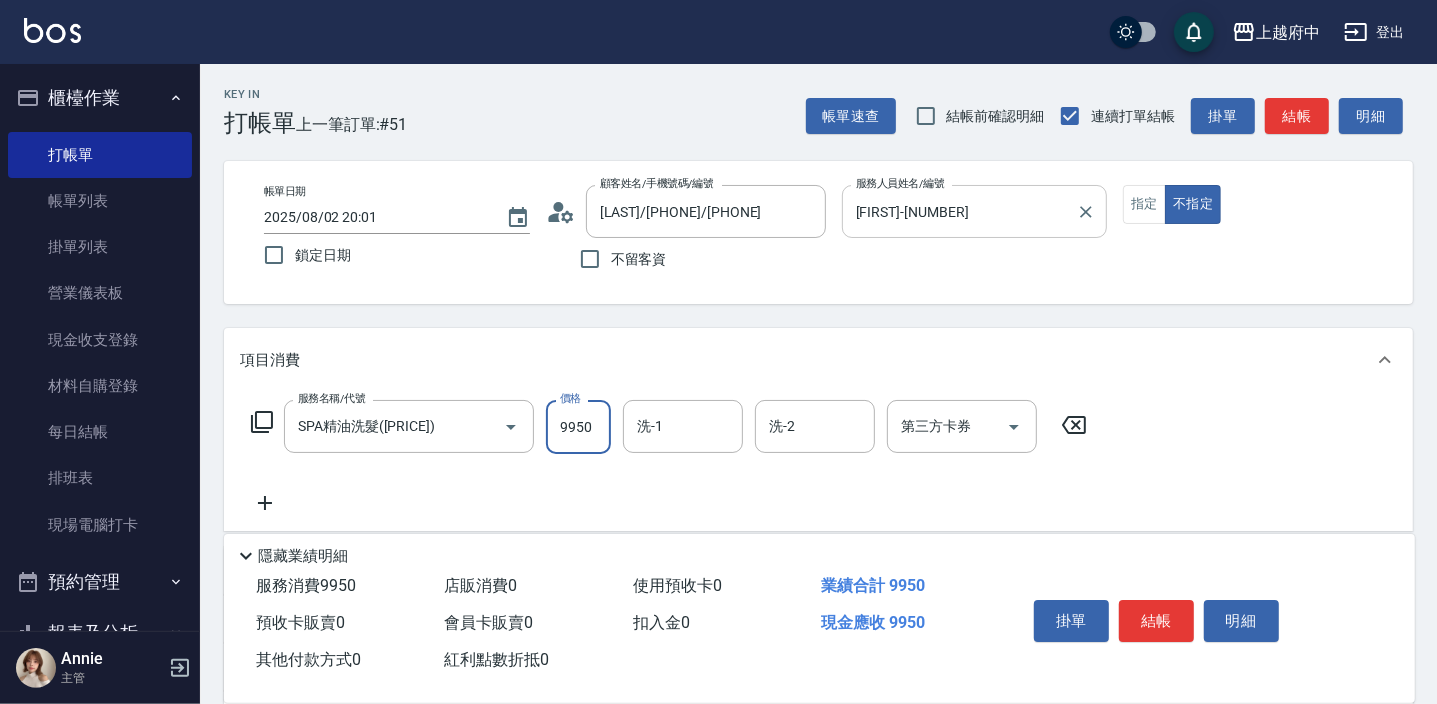 type on "950" 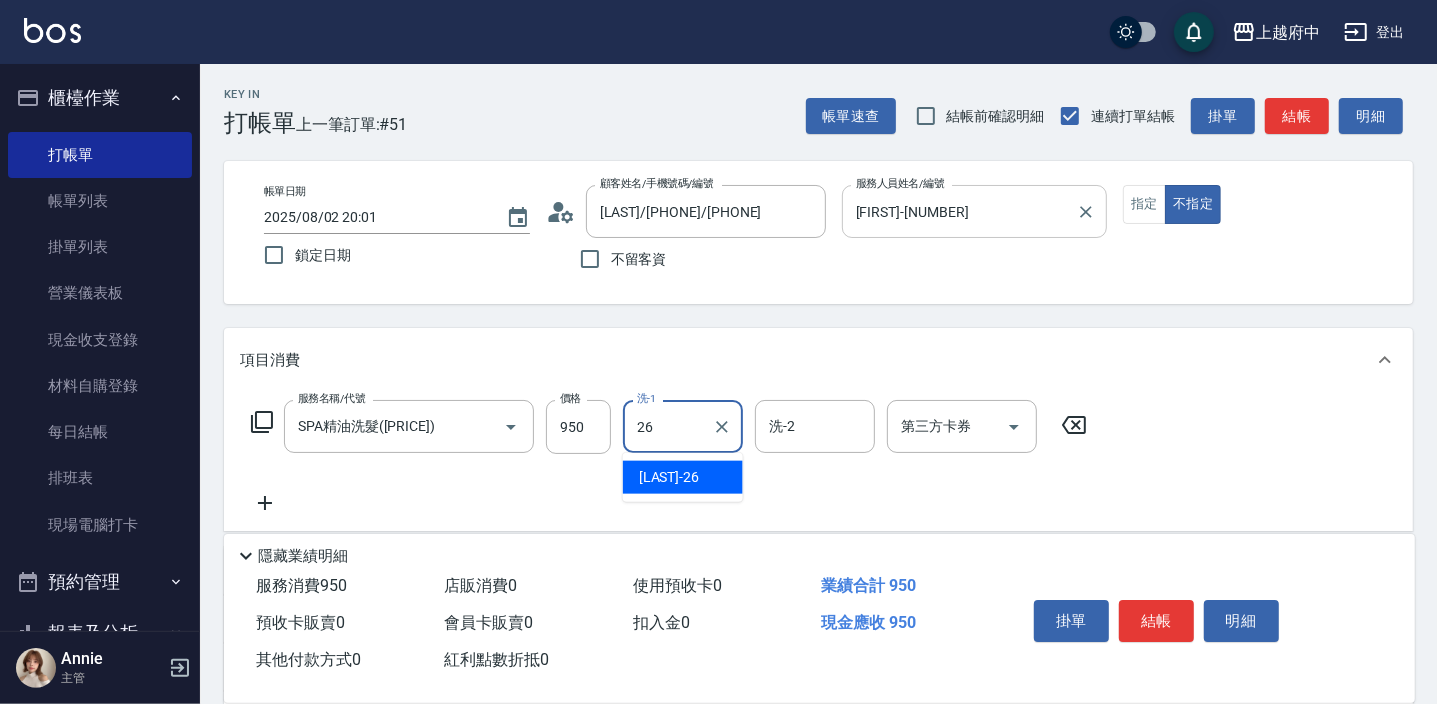 type on "[LAST]-[NUMBER]" 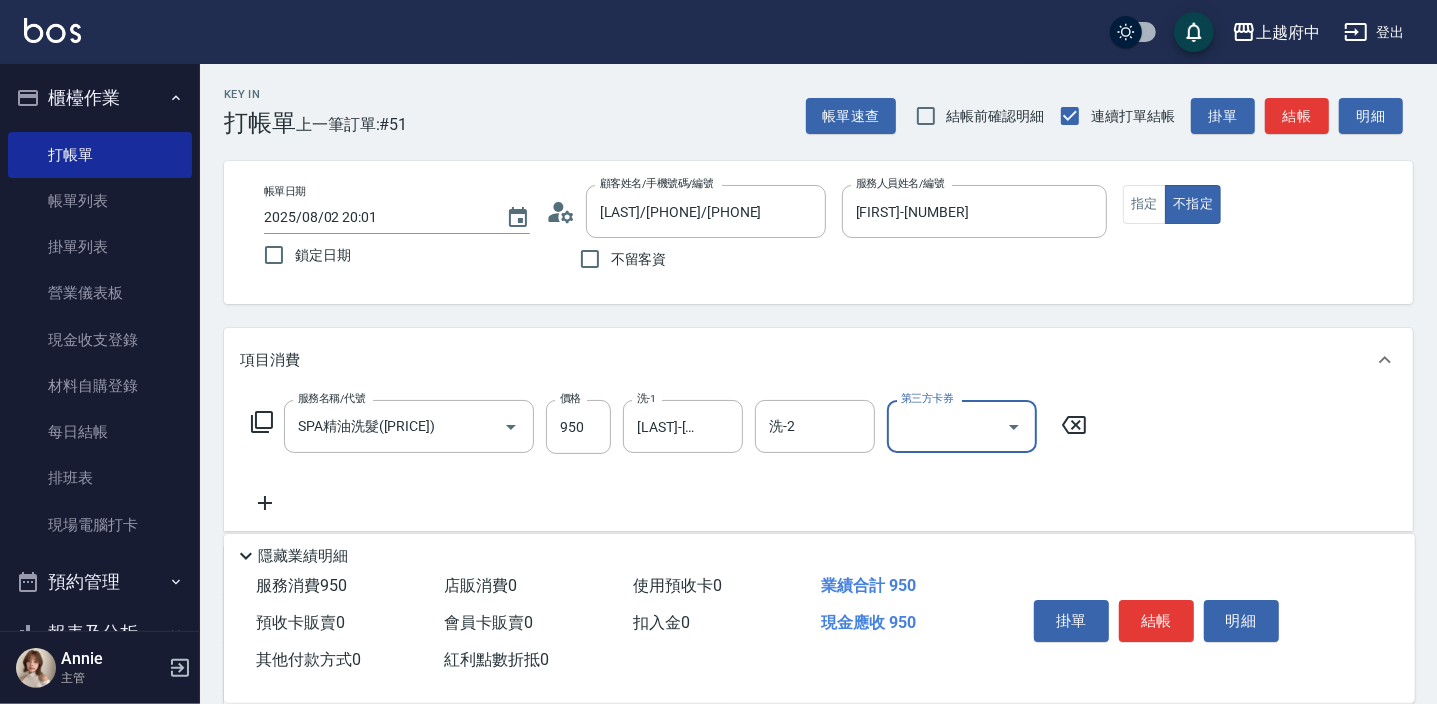 click on "服務名稱/代號 SPA精油洗髮([PRICE]) 服務名稱/代號 價格 [PRICE] 價格 洗-1 [LAST]-[NUMBER] 洗-1 洗-2 洗-2 第三方卡券 第三方卡券" at bounding box center [818, 461] 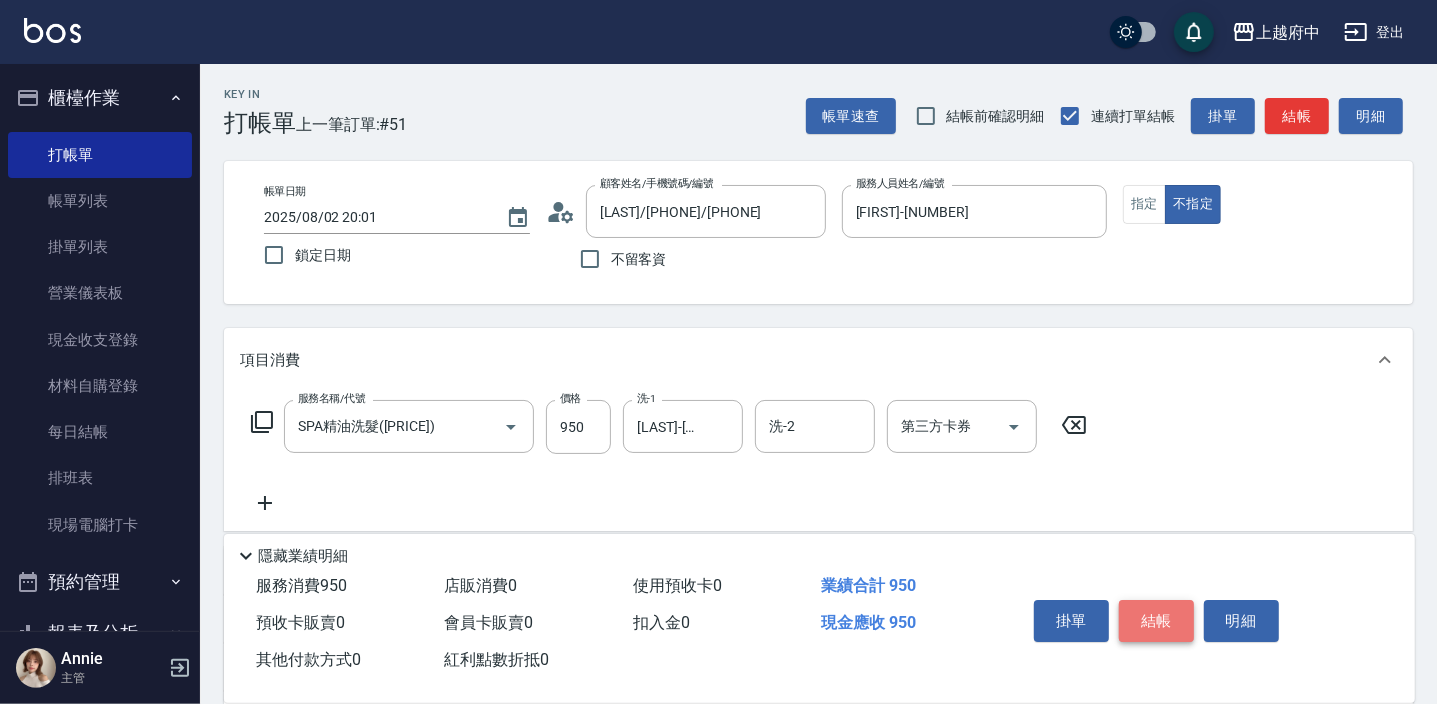 click on "結帳" at bounding box center (1156, 621) 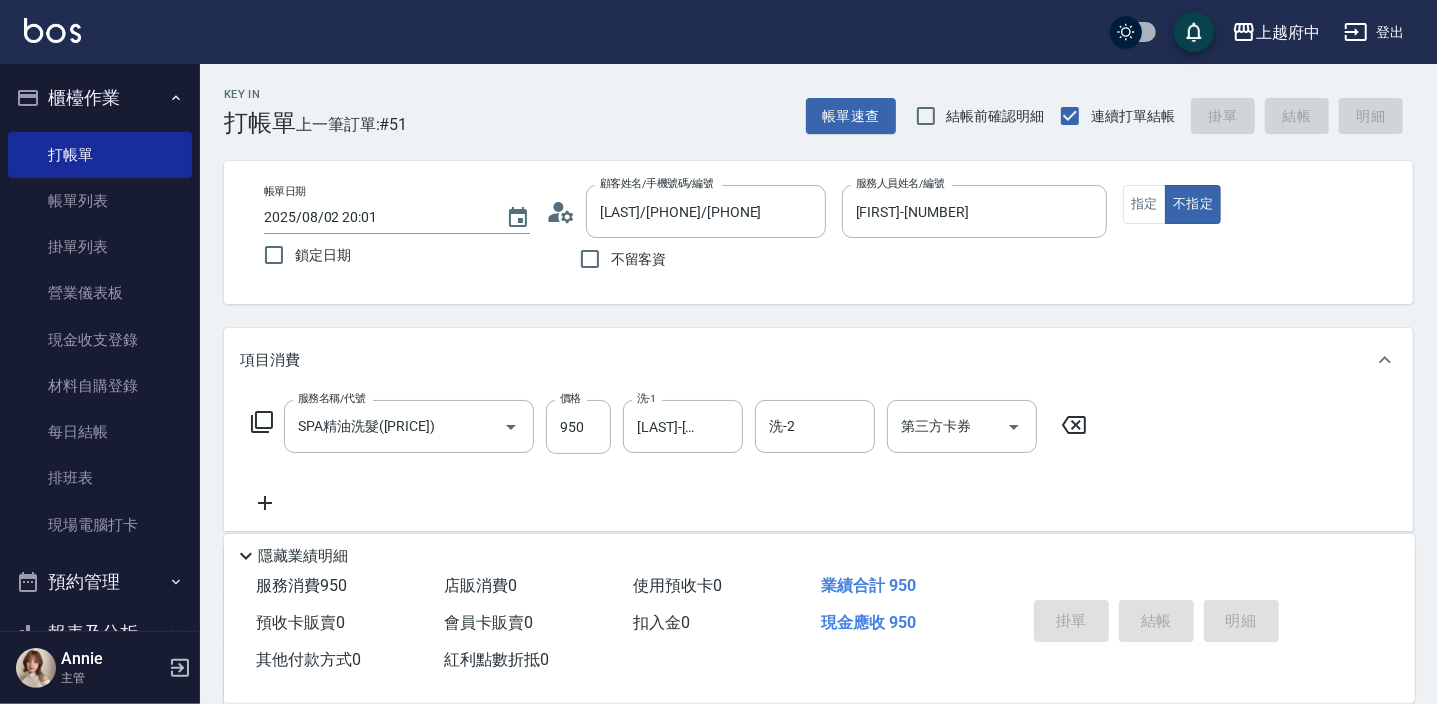 type on "2025/08/02 20:02" 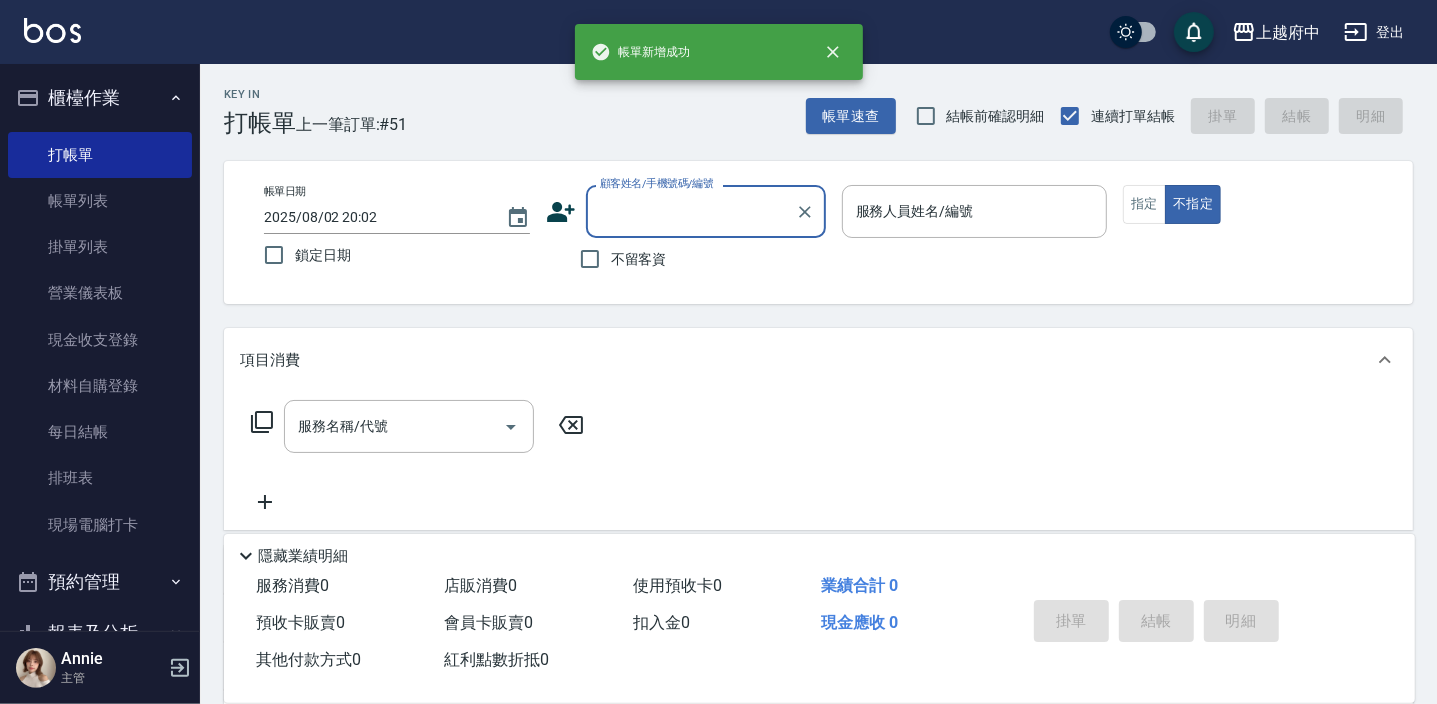 scroll, scrollTop: 0, scrollLeft: 0, axis: both 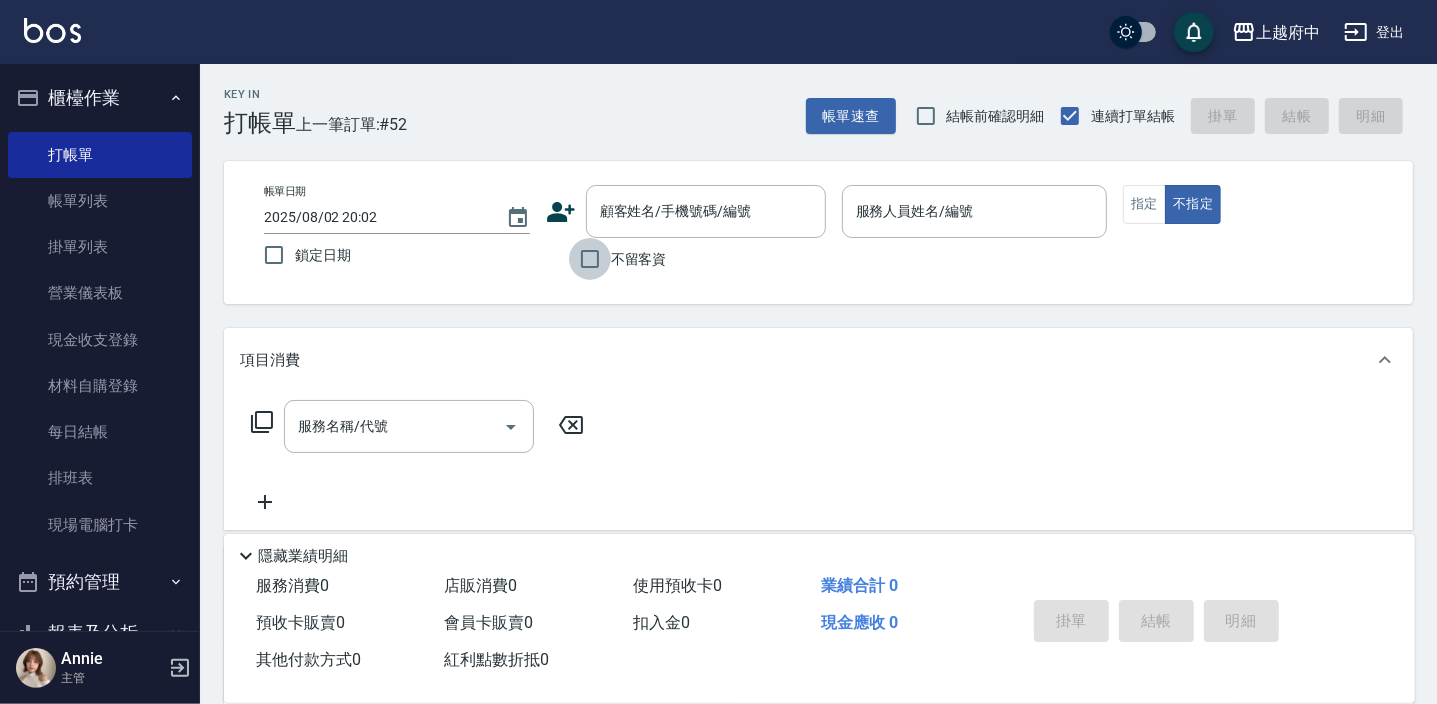 click on "不留客資" at bounding box center (590, 259) 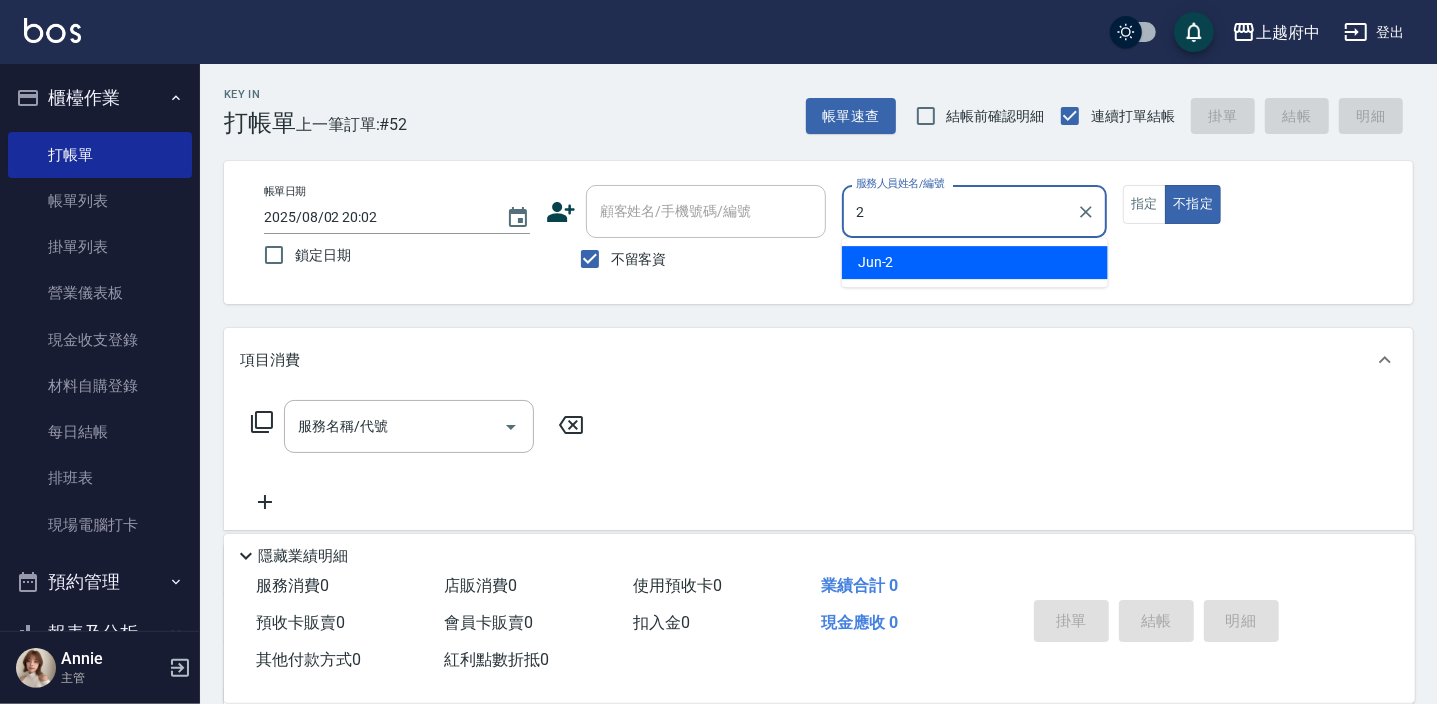 type on "[FIRST]-[NUMBER]" 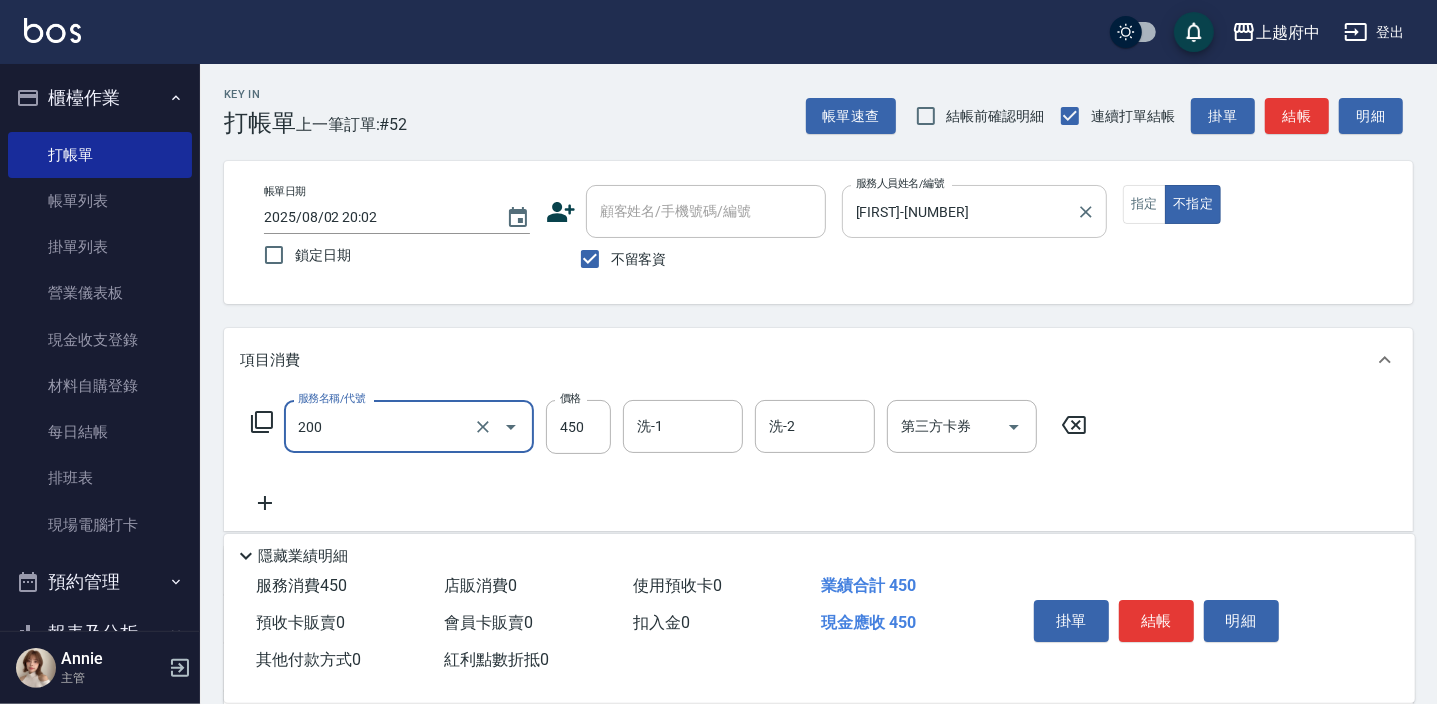 type on "有機洗髮([PRICE])" 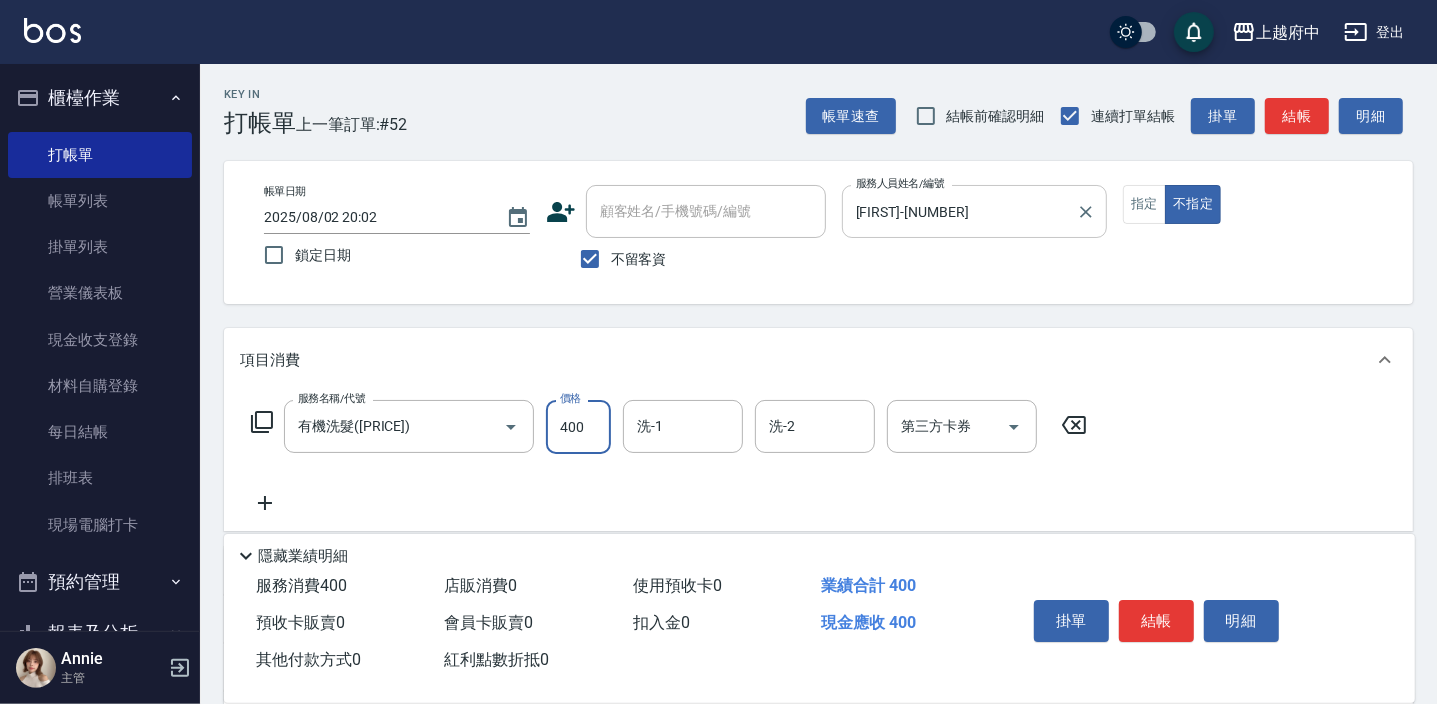 type on "400" 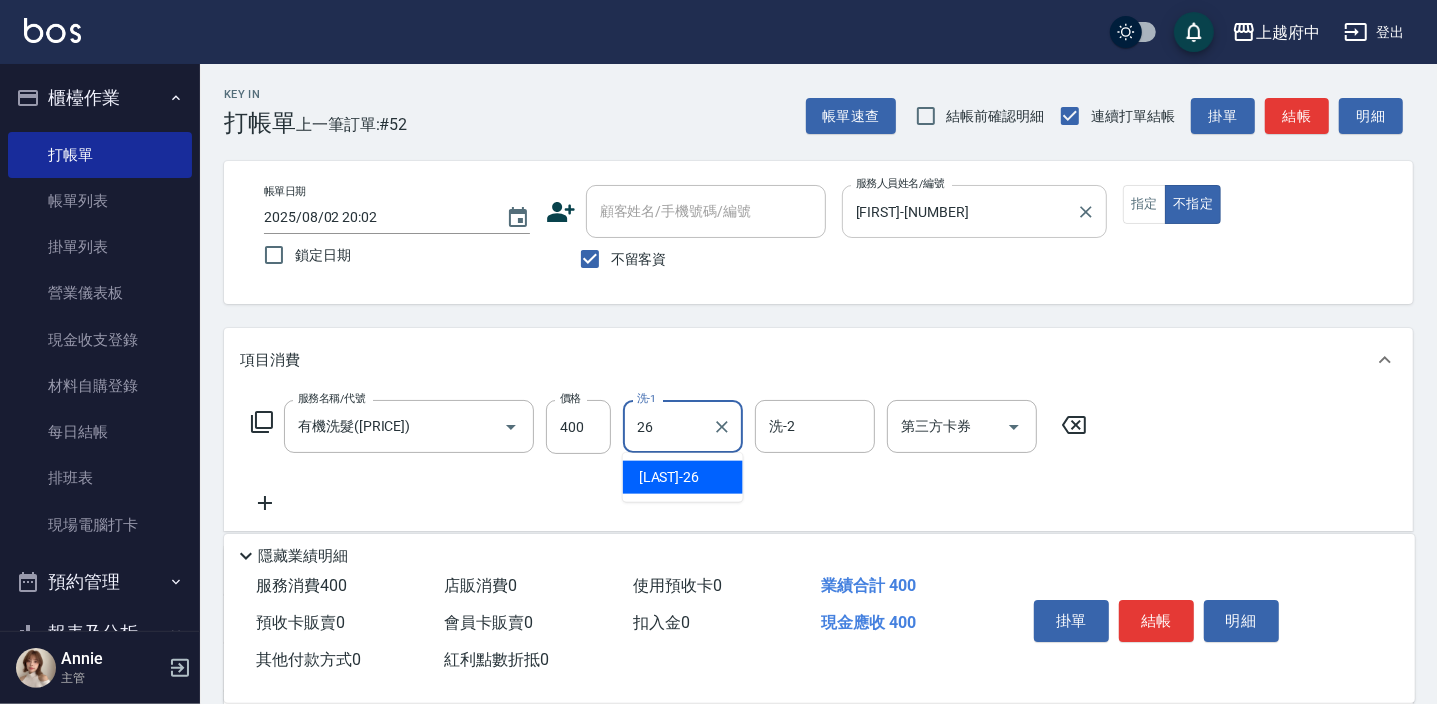 type on "[LAST]-[NUMBER]" 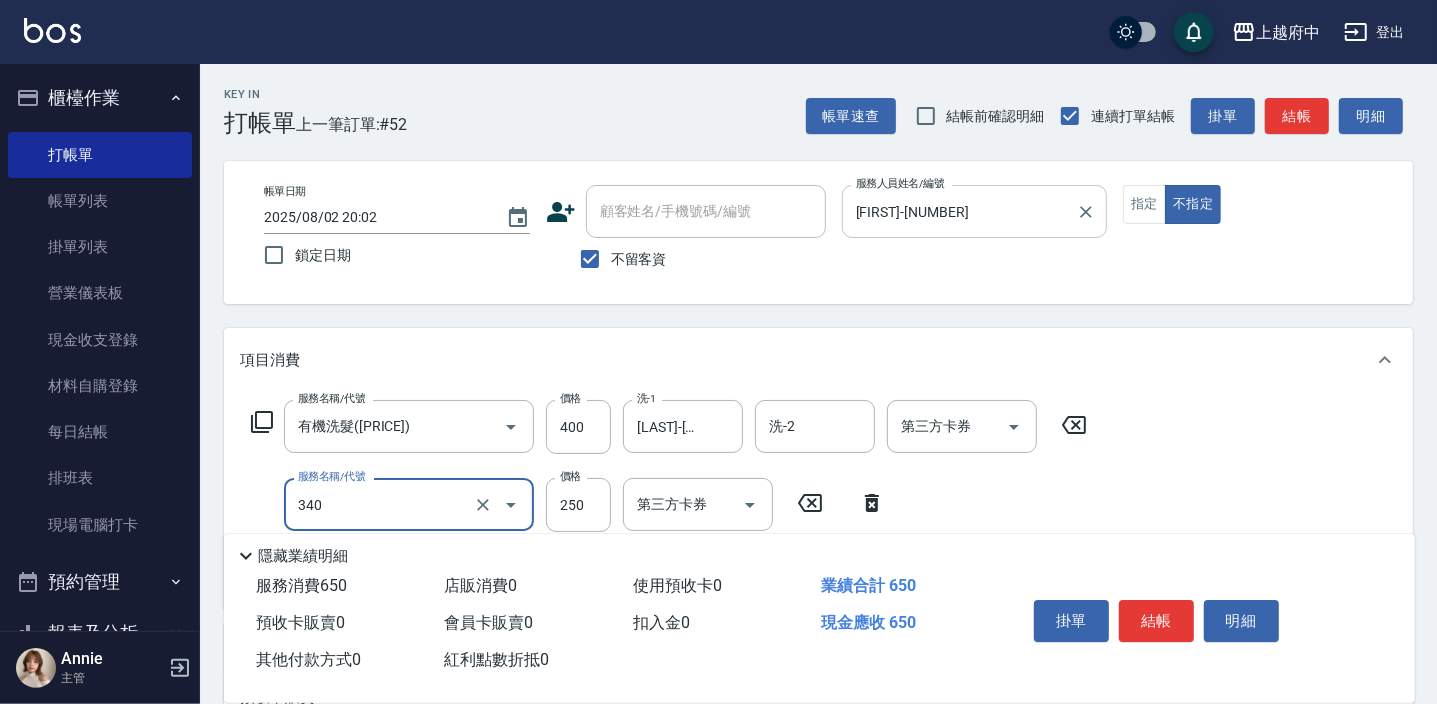 type on "剪髮([PRICE])" 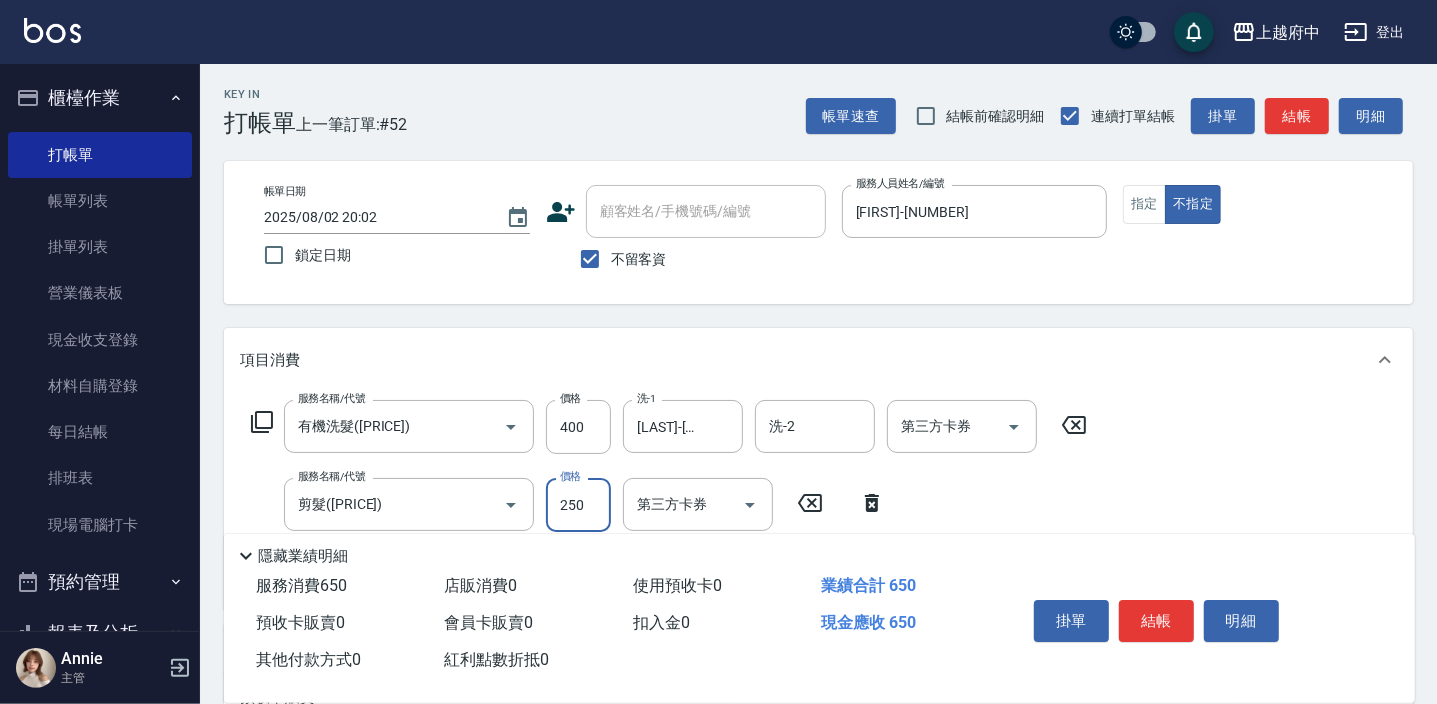 click on "服務名稱/代號 有機洗髮([PRICE]) 服務名稱/代號 價格 [PRICE] 價格 洗-1 [LAST]-[NUMBER] 洗-1 洗-2 洗-2 第三方卡券 第三方卡券 服務名稱/代號 剪髮([PRICE]) 服務名稱/代號 價格 [PRICE] 價格 第三方卡券 第三方卡券" at bounding box center [669, 496] 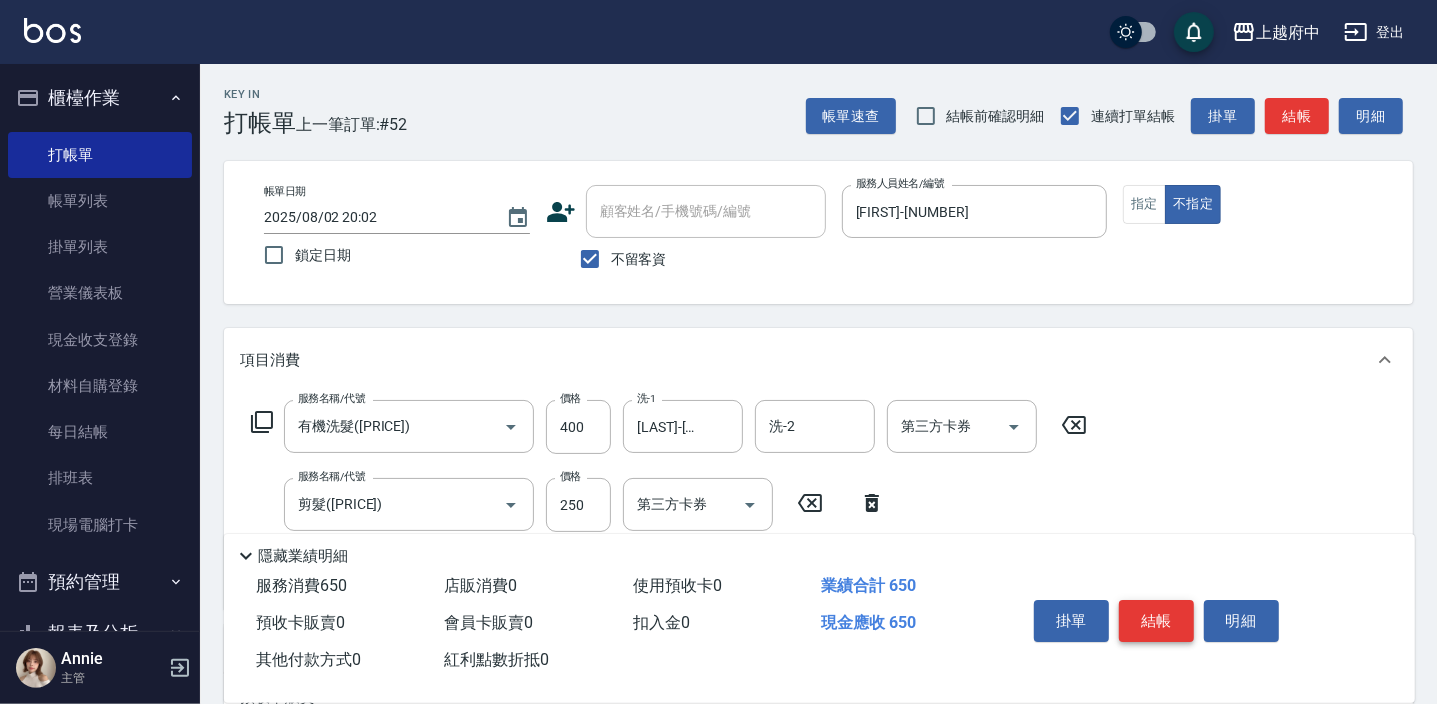 click on "結帳" at bounding box center (1156, 621) 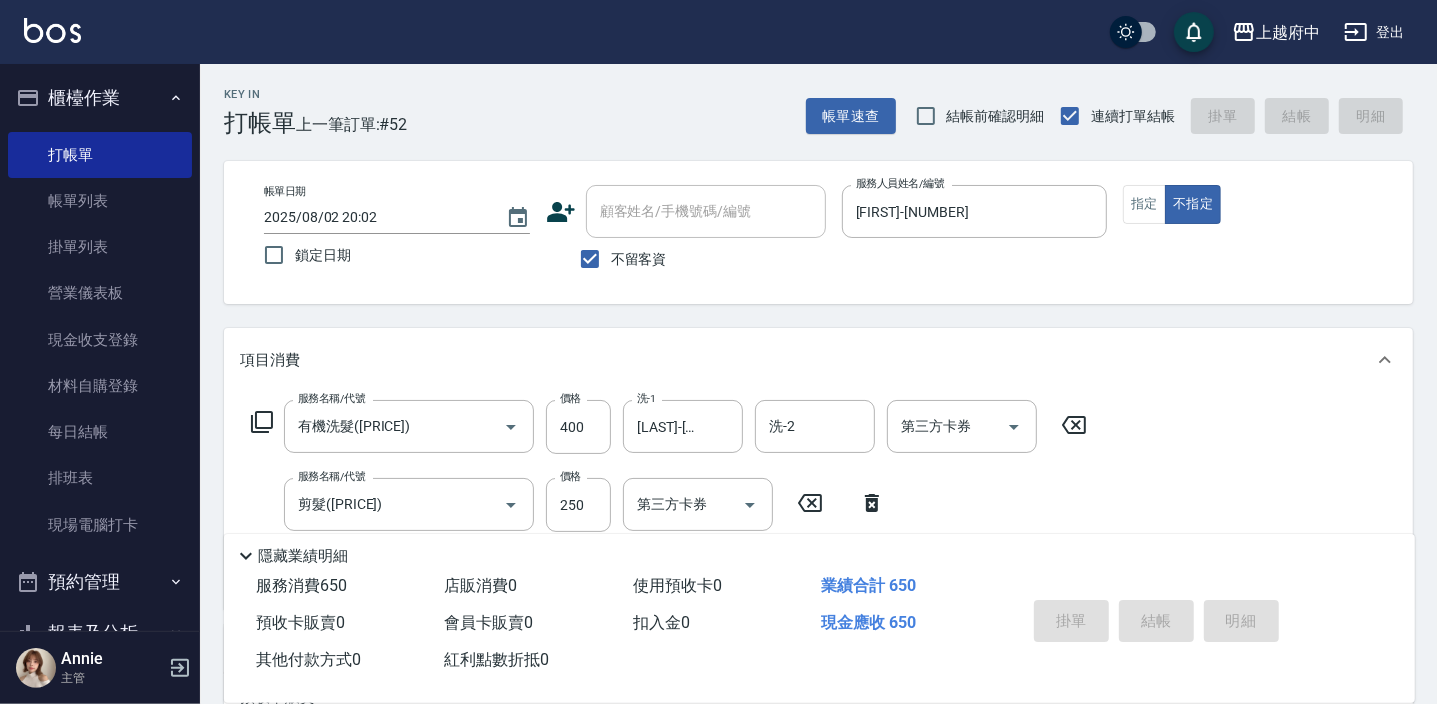 type 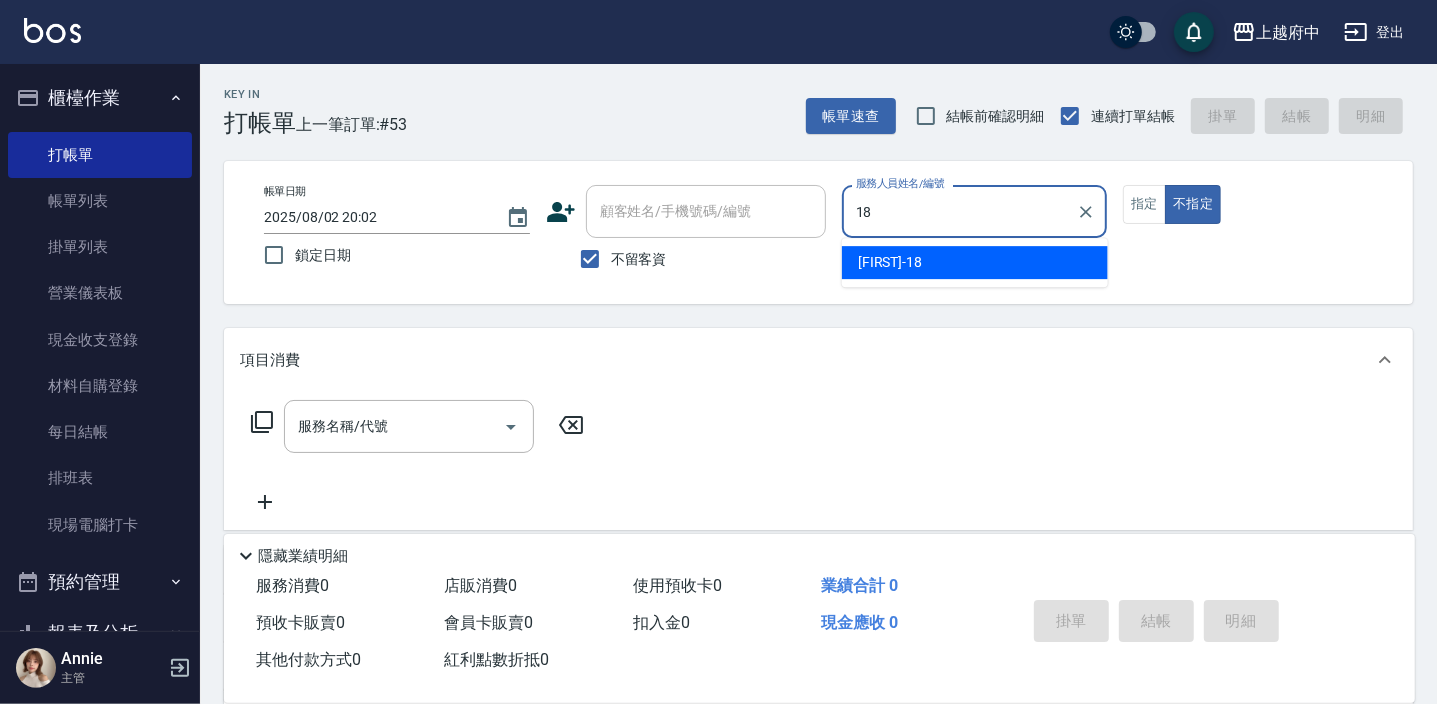 type on "[FIRST]-[NUMBER]" 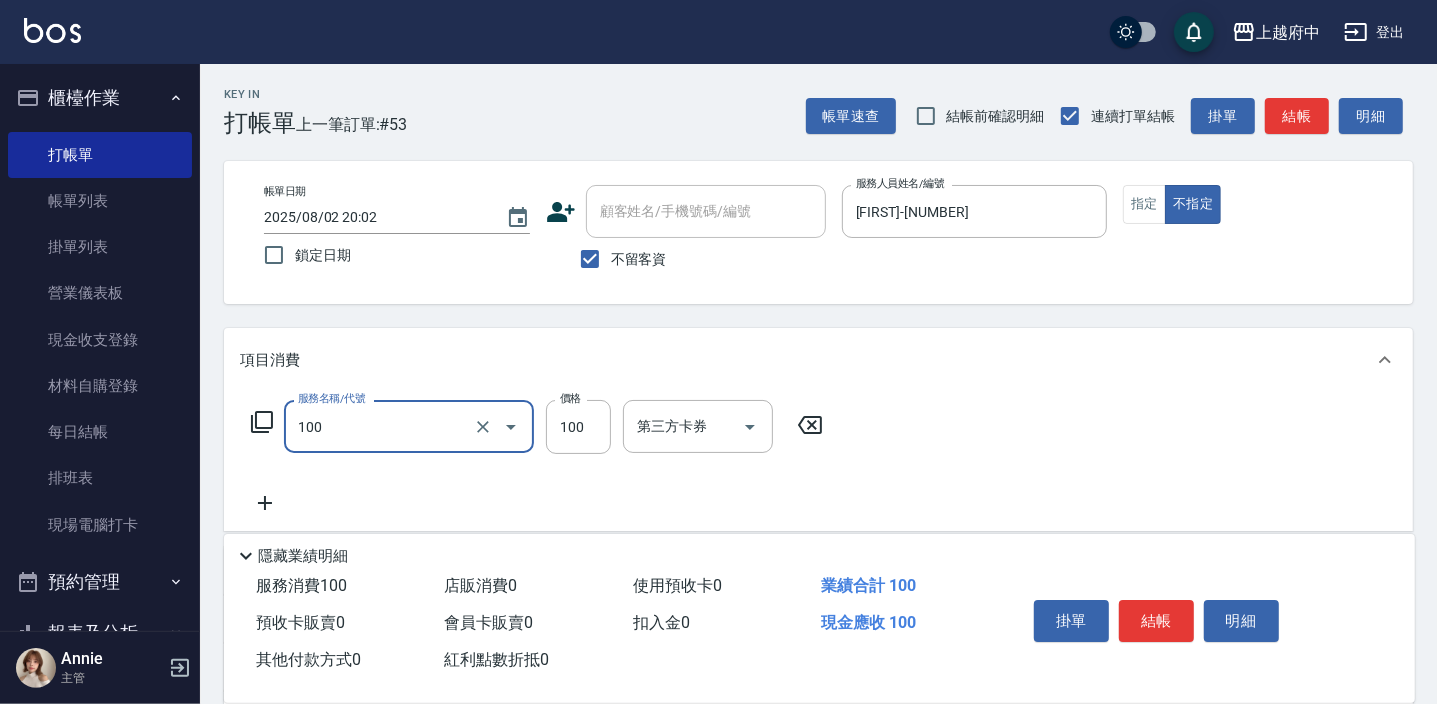 type on "造型/修劉海([PRICE])" 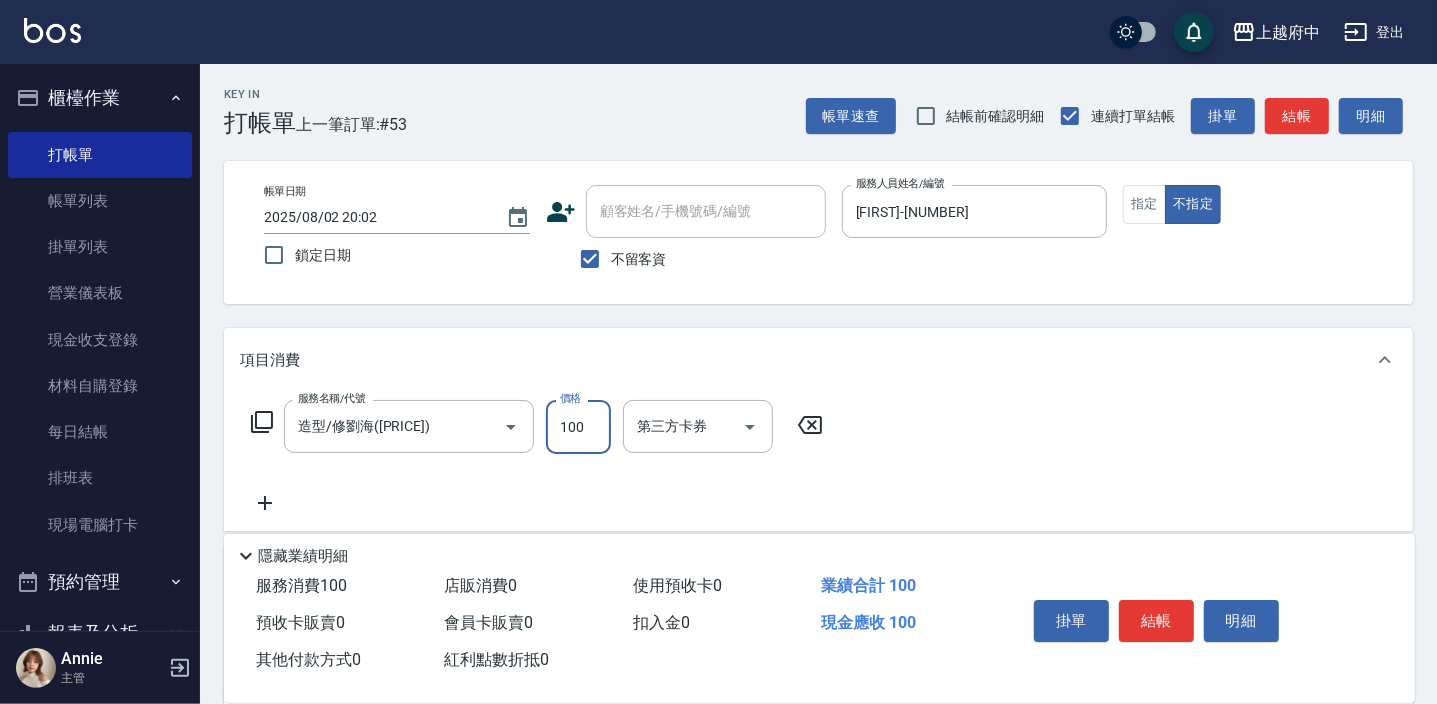 click on "服務名稱/代號 造型/修劉海([PRICE]) 服務名稱/代號 價格 [PRICE] 價格 第三方卡券 第三方卡券" at bounding box center (818, 461) 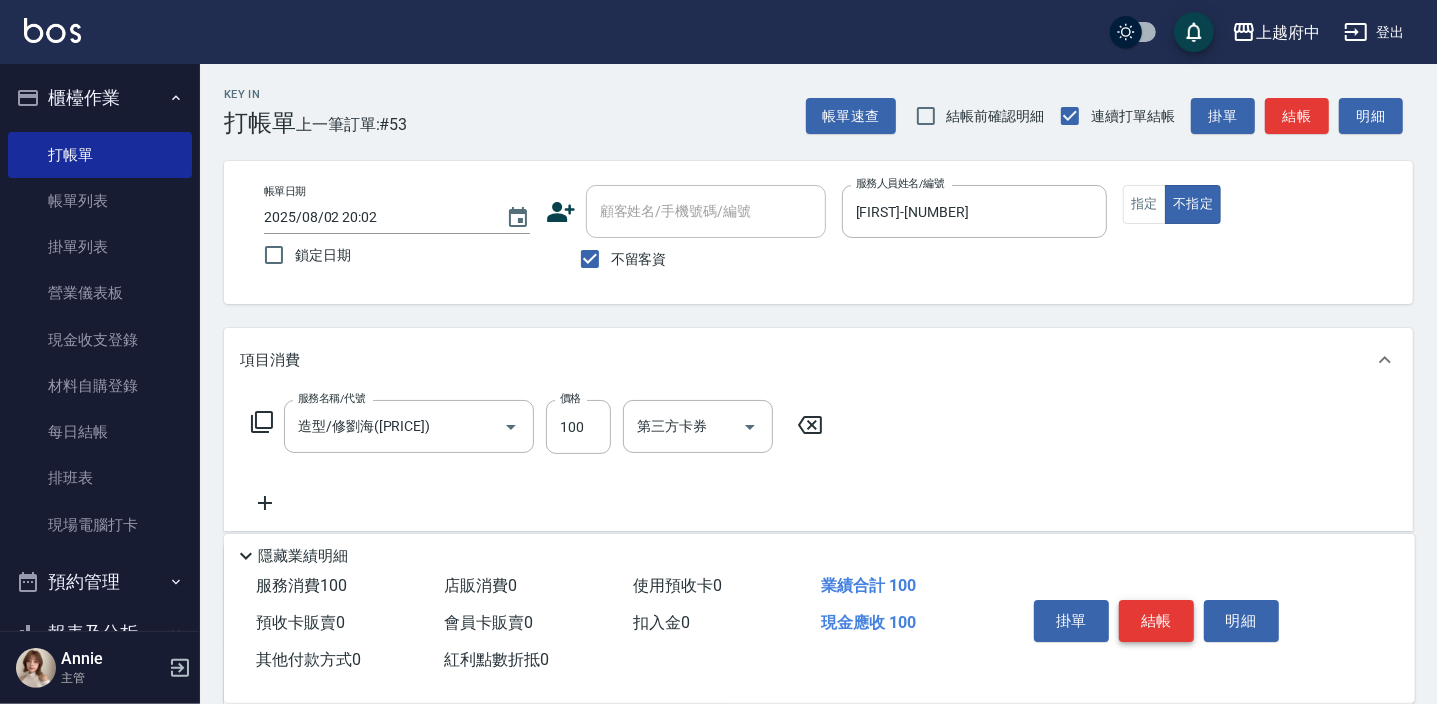 click on "結帳" at bounding box center (1156, 621) 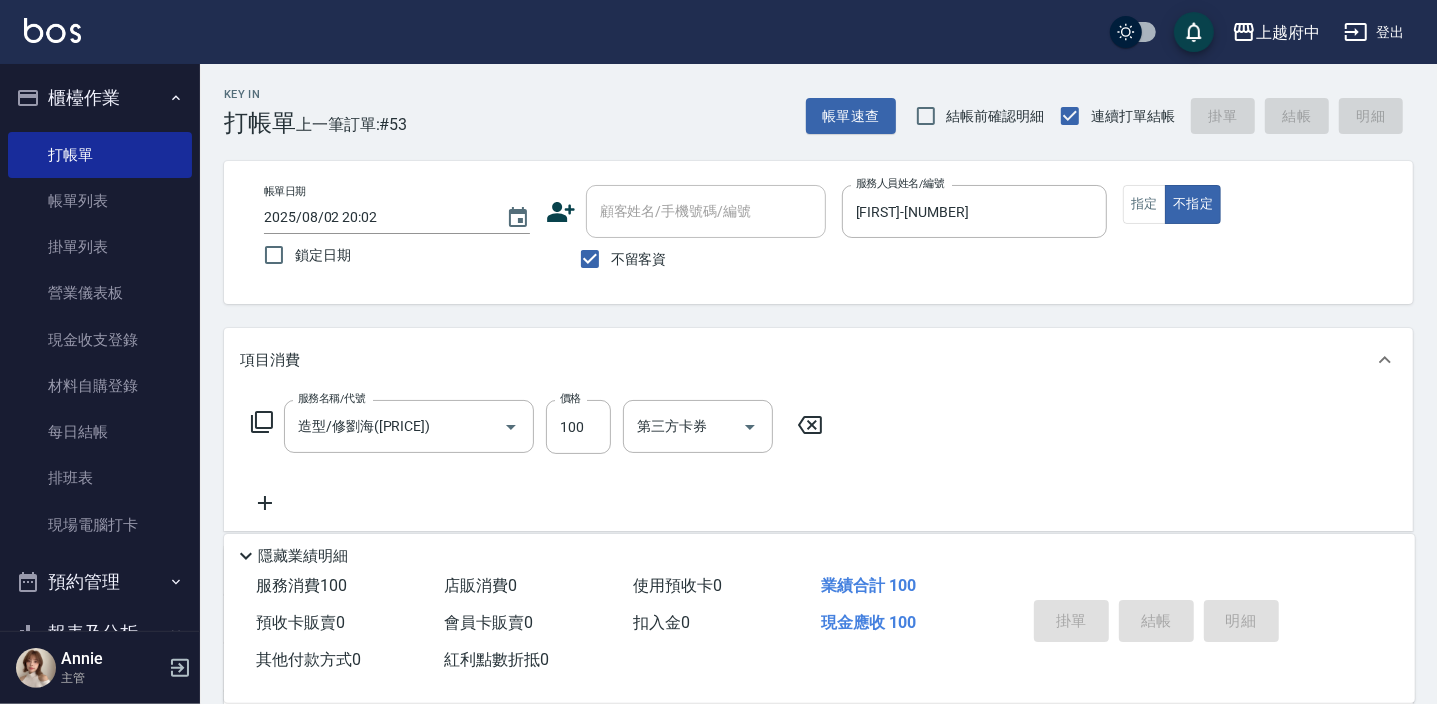 type 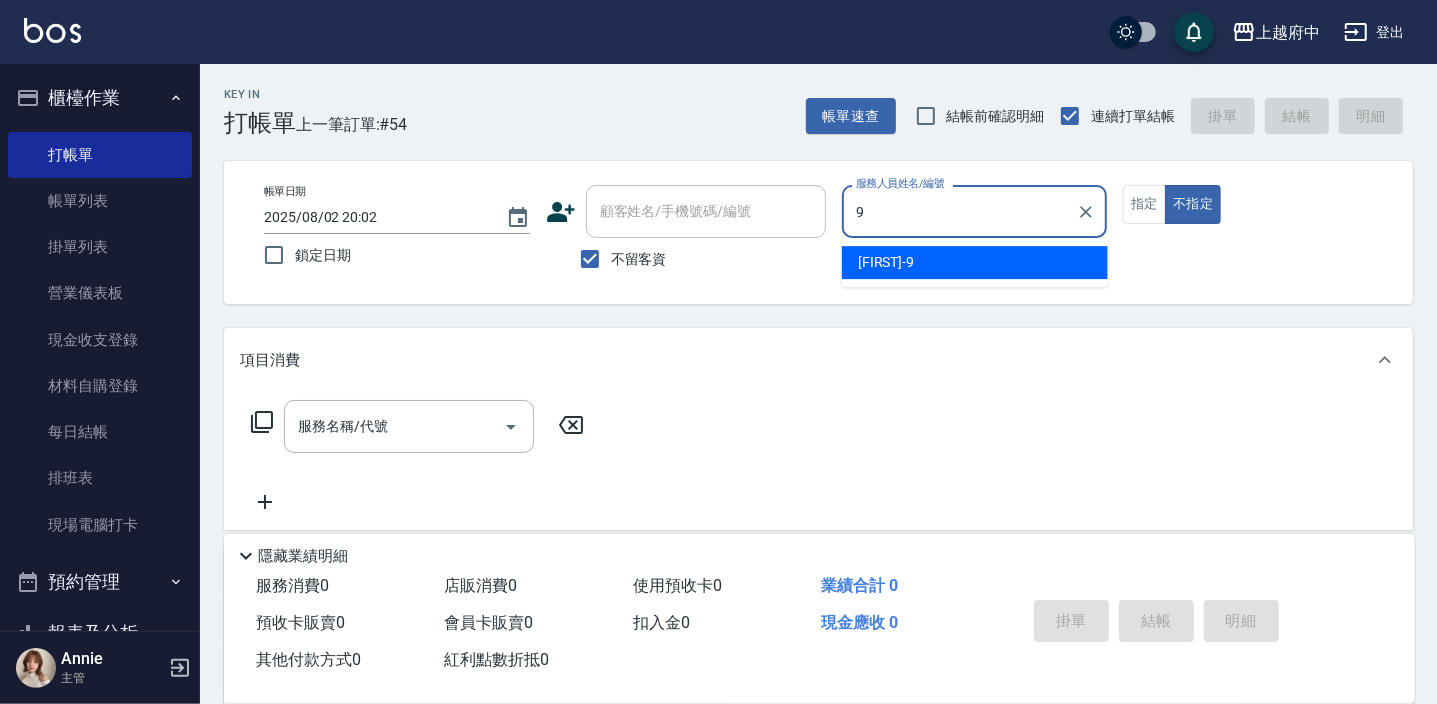type on "[FIRST]-[NUMBER]" 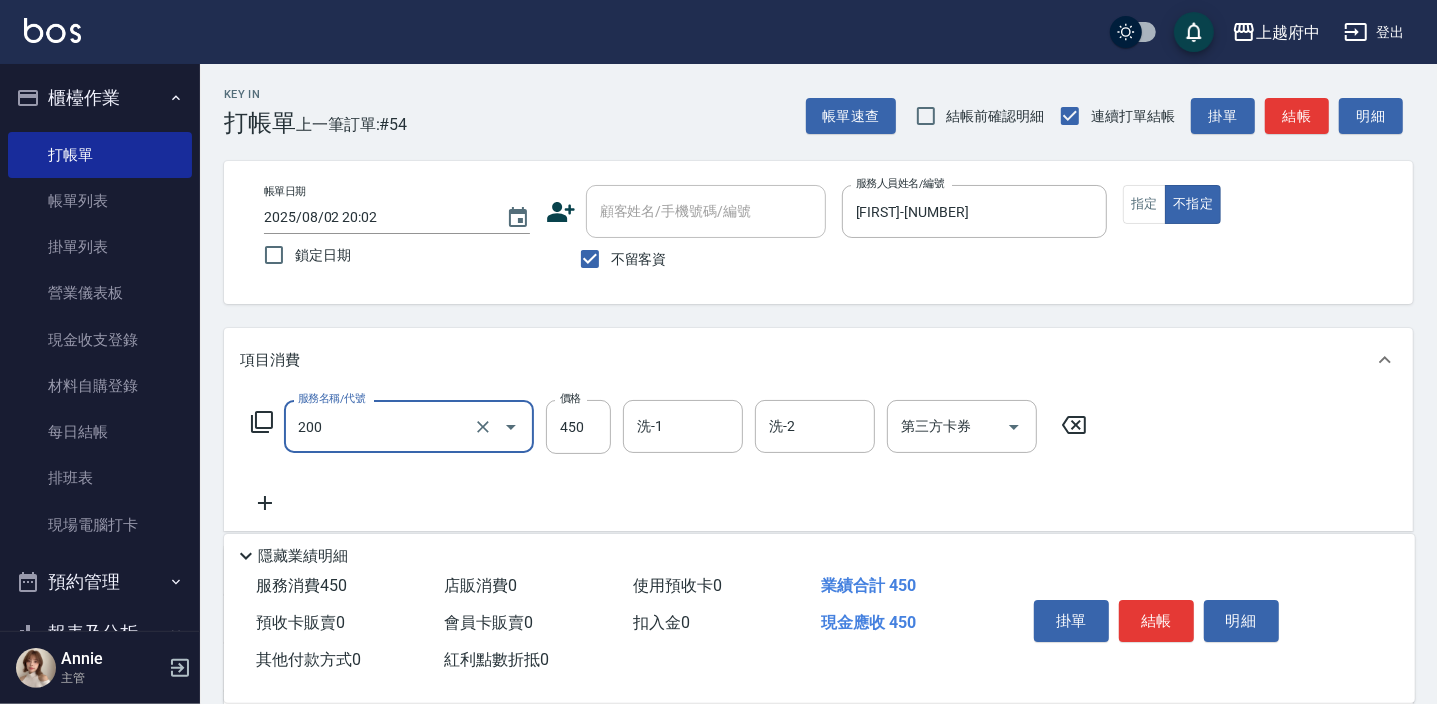 type on "有機洗髮([PRICE])" 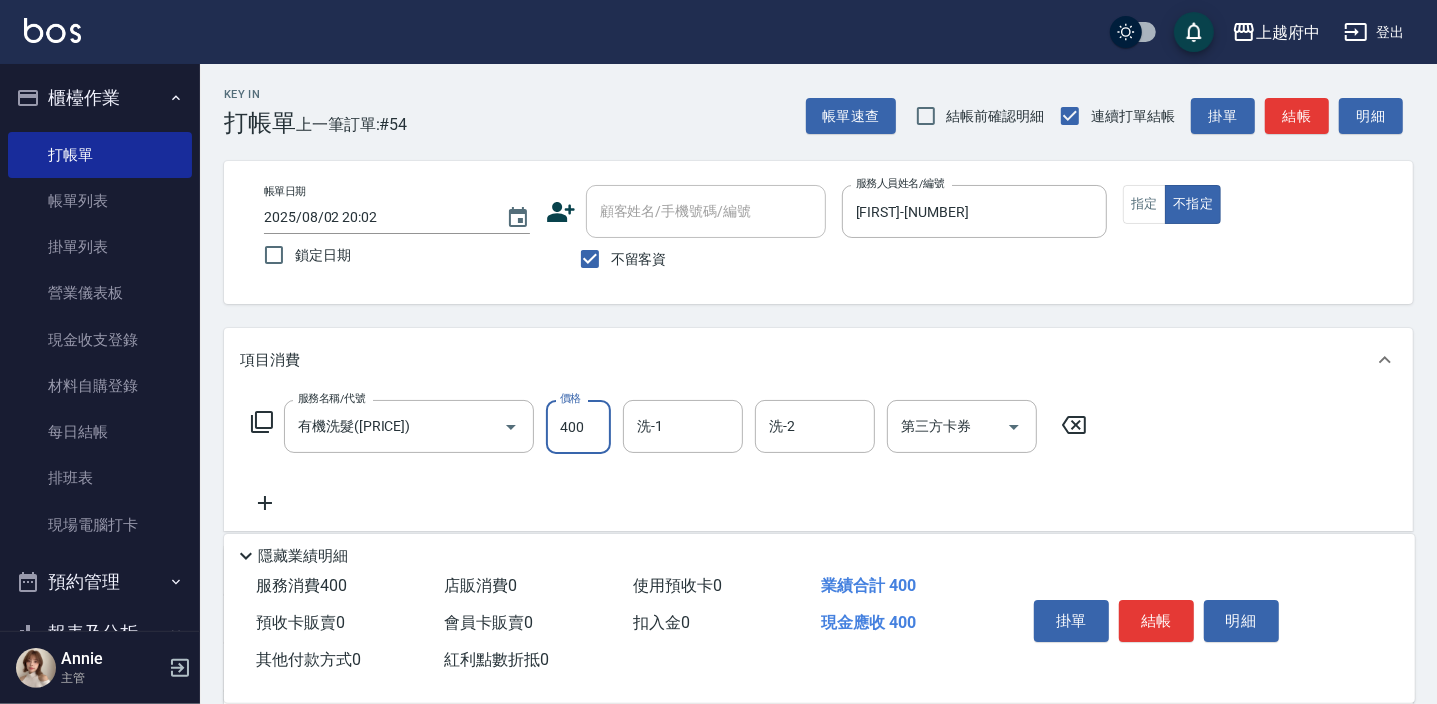 type on "400" 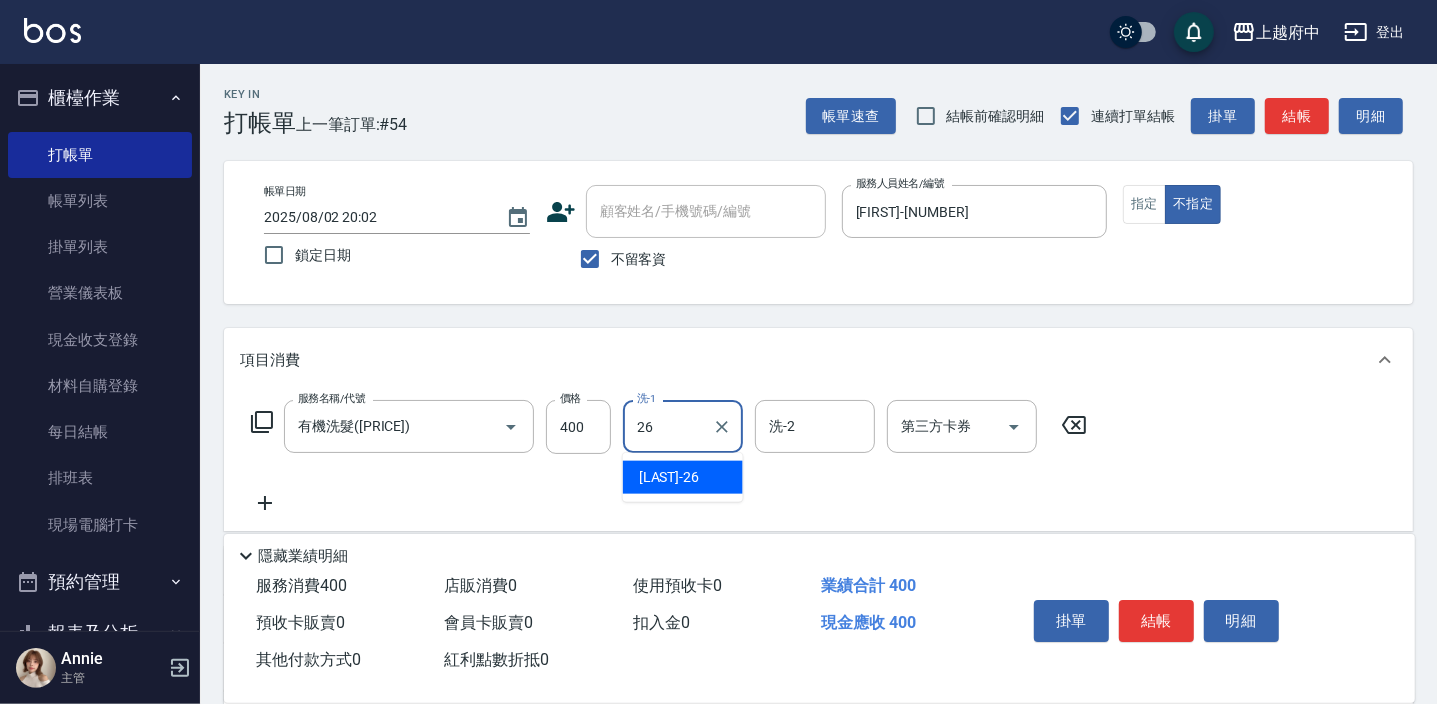 type on "[LAST]-[NUMBER]" 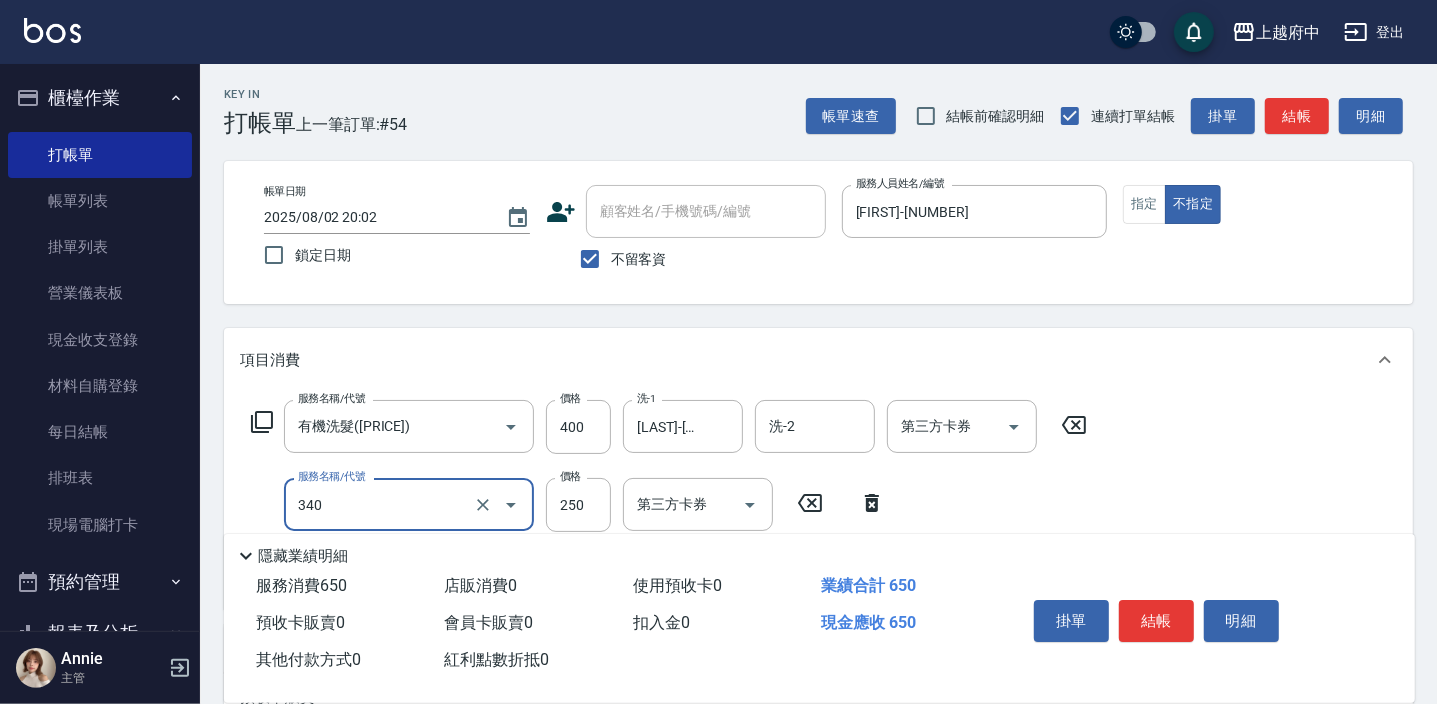 type on "剪髮([PRICE])" 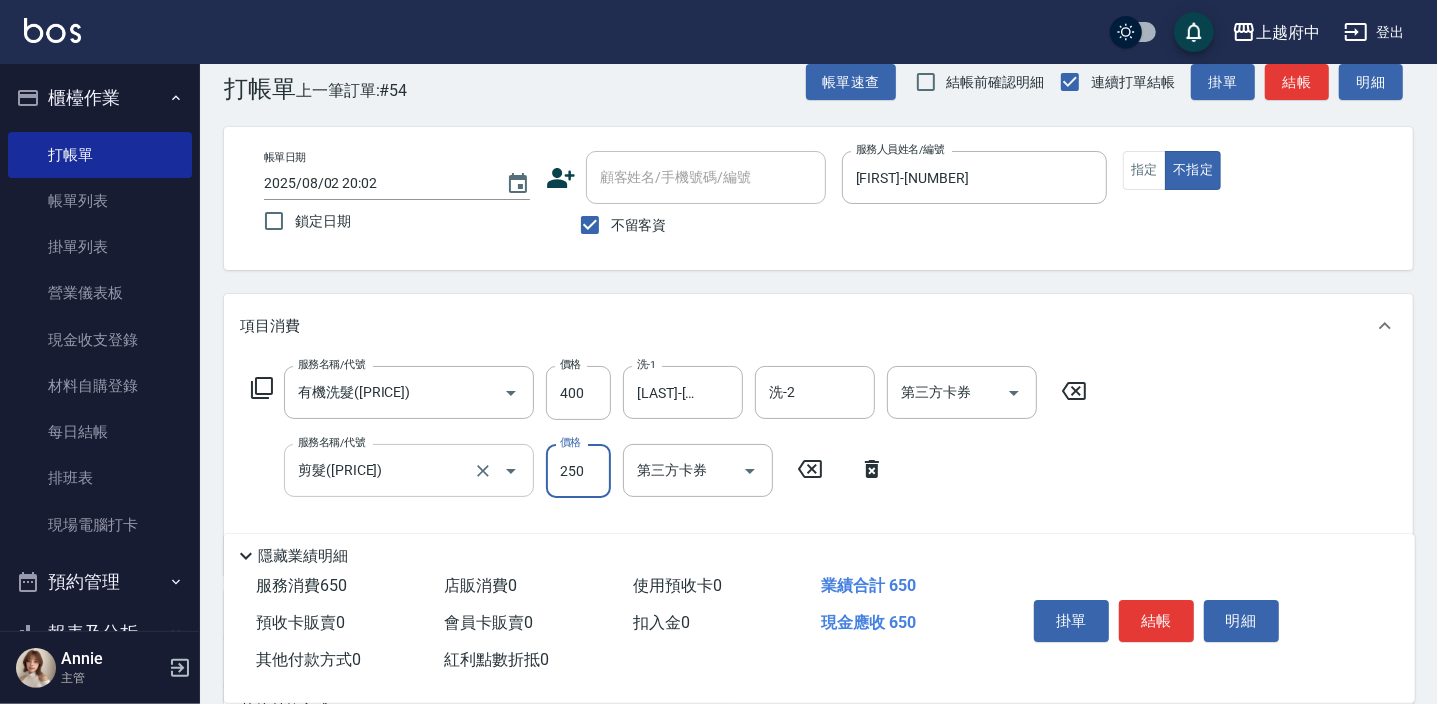 scroll, scrollTop: 90, scrollLeft: 0, axis: vertical 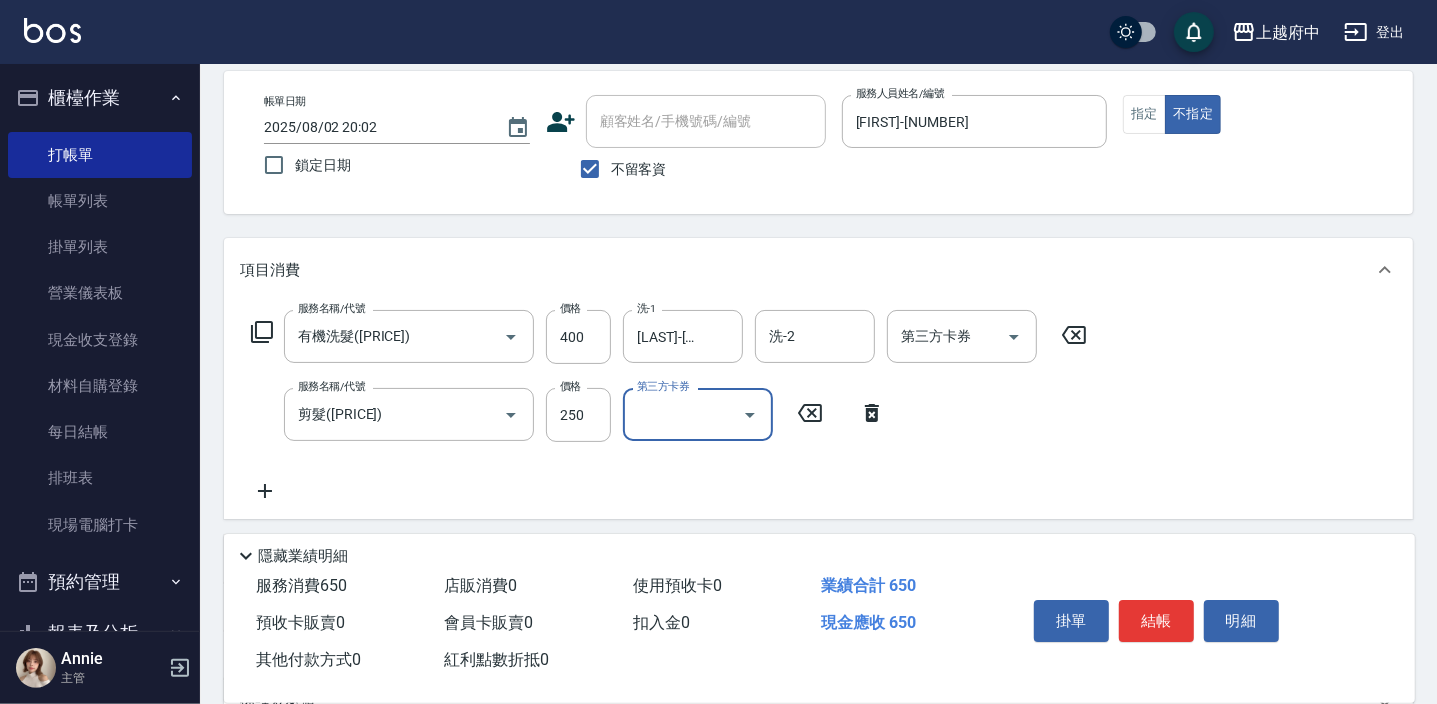 click on "服務名稱/代號 有機洗髮([PRICE]) 服務名稱/代號 價格 [PRICE] 價格 洗-1 [LAST]-[NUMBER] 洗-1 洗-2 洗-2 第三方卡券 第三方卡券 服務名稱/代號 剪髮([PRICE]) 服務名稱/代號 價格 [PRICE] 價格 第三方卡券 第三方卡券" at bounding box center (818, 410) 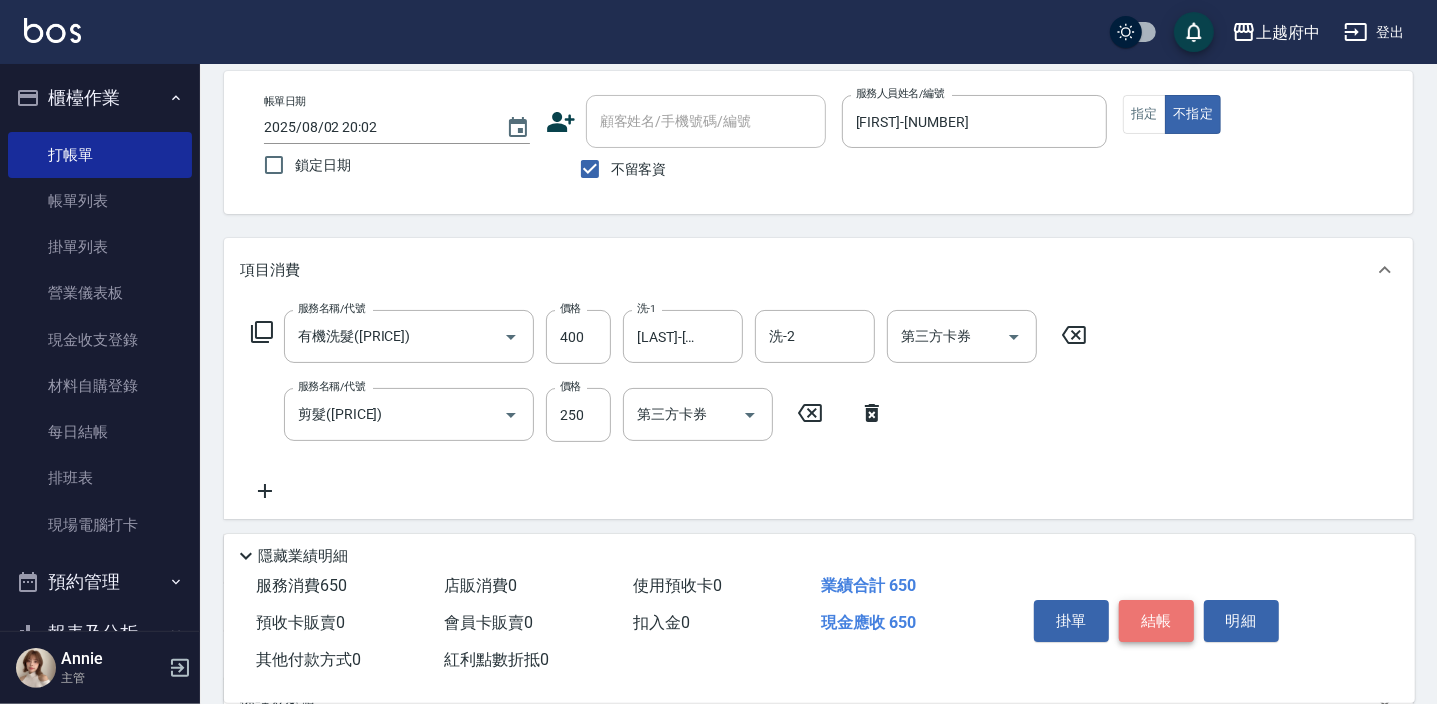 click on "結帳" at bounding box center (1156, 621) 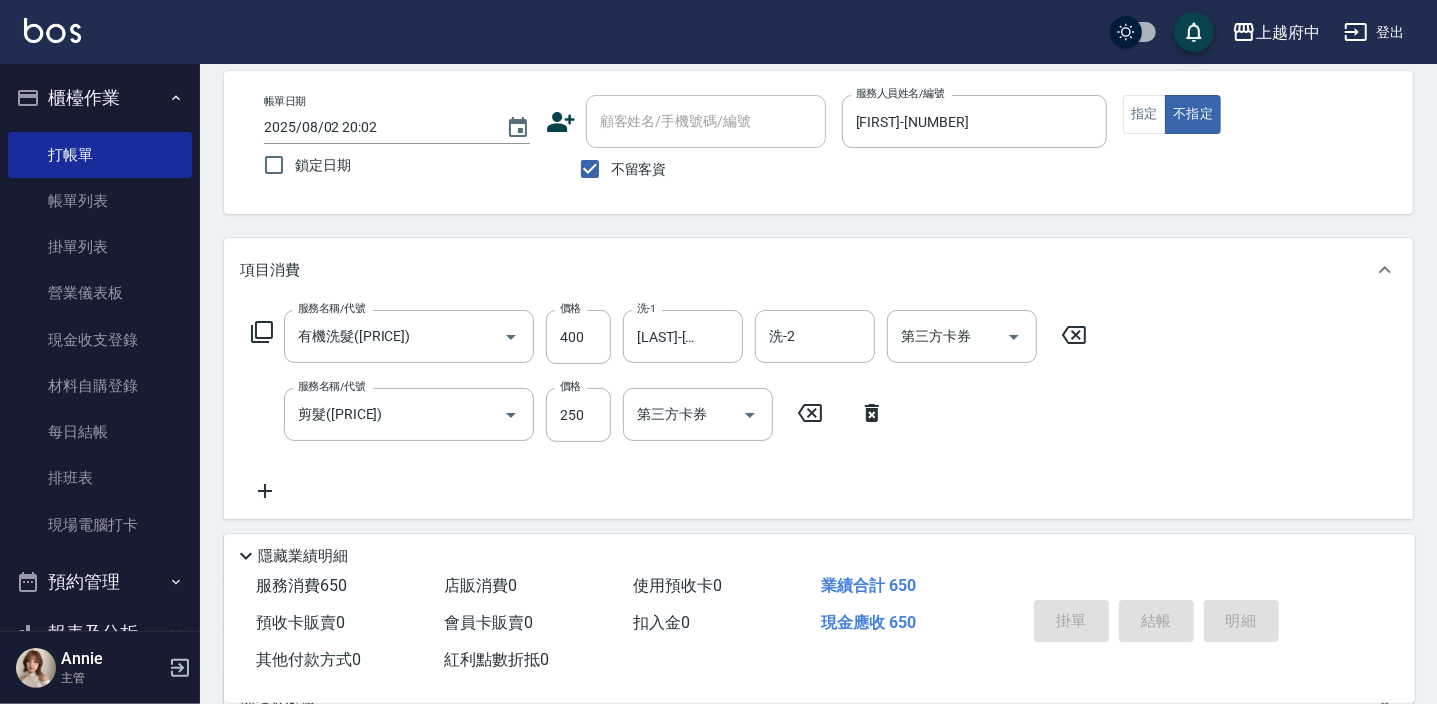 type on "[YEAR]/[MONTH]/[DAY] [TIME]" 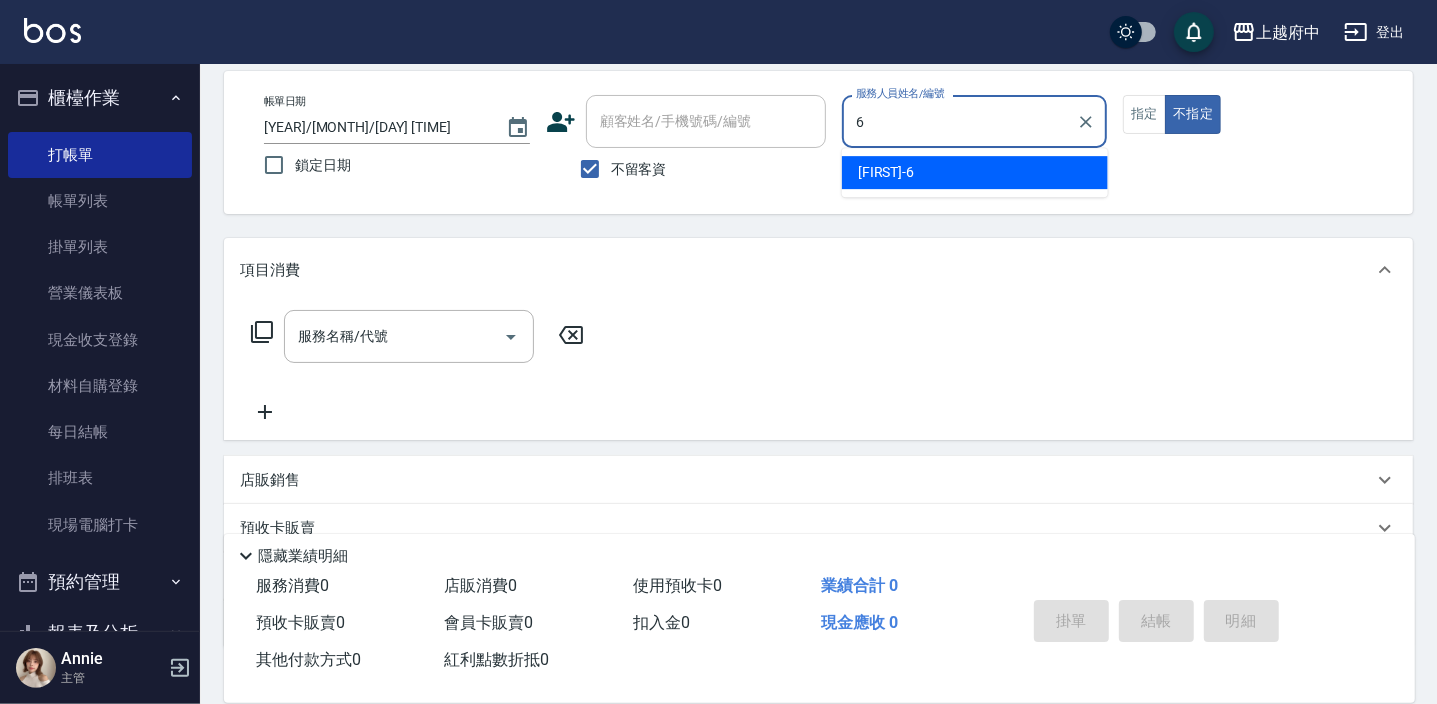 type on "[FIRST]-[NUMBER]" 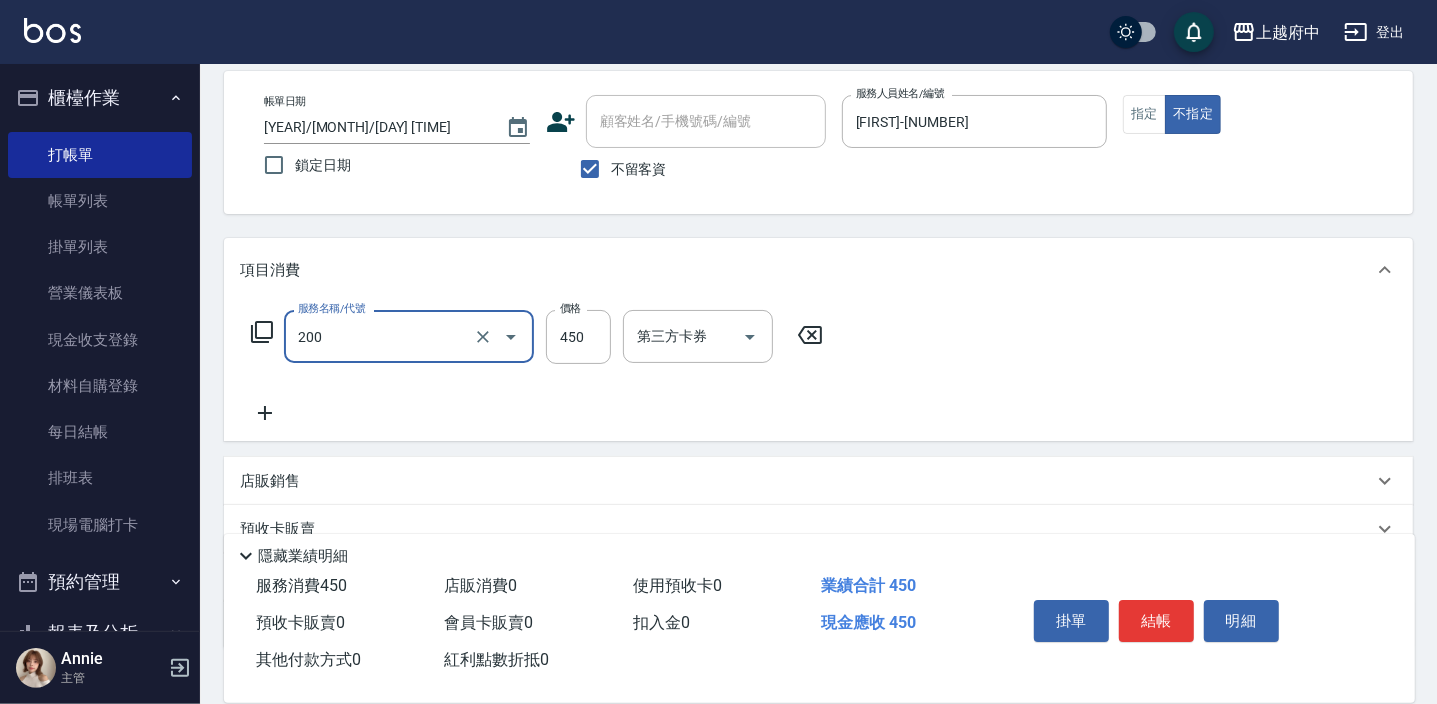 type on "有機洗髮([PRICE])" 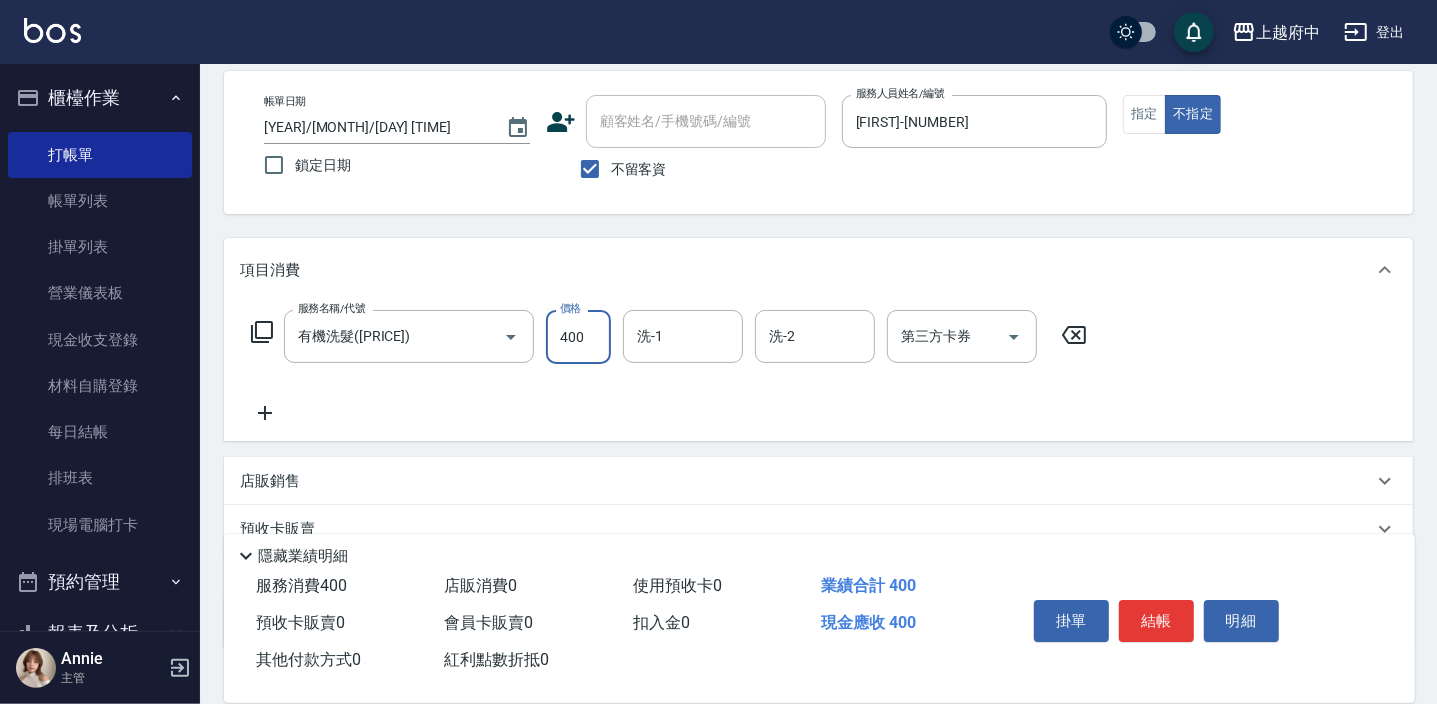 type on "400" 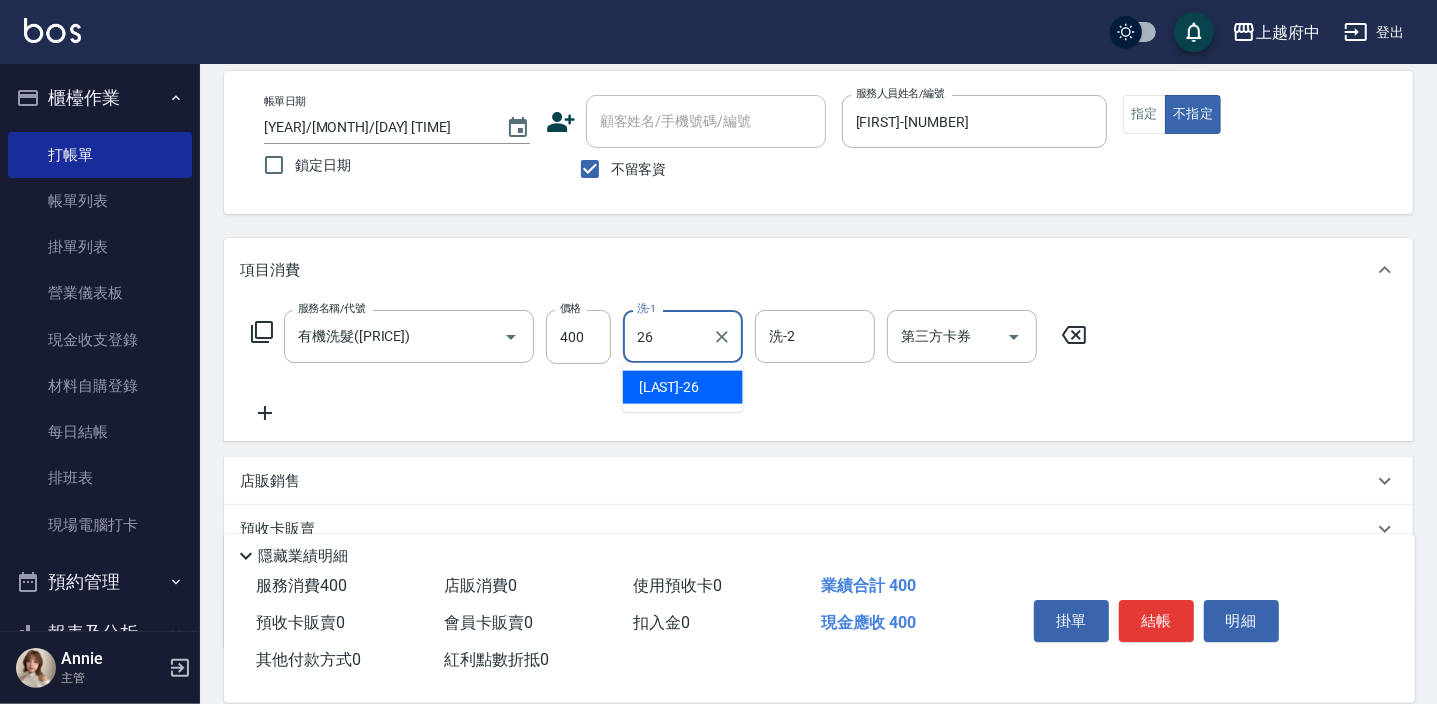 type on "[LAST]-[NUMBER]" 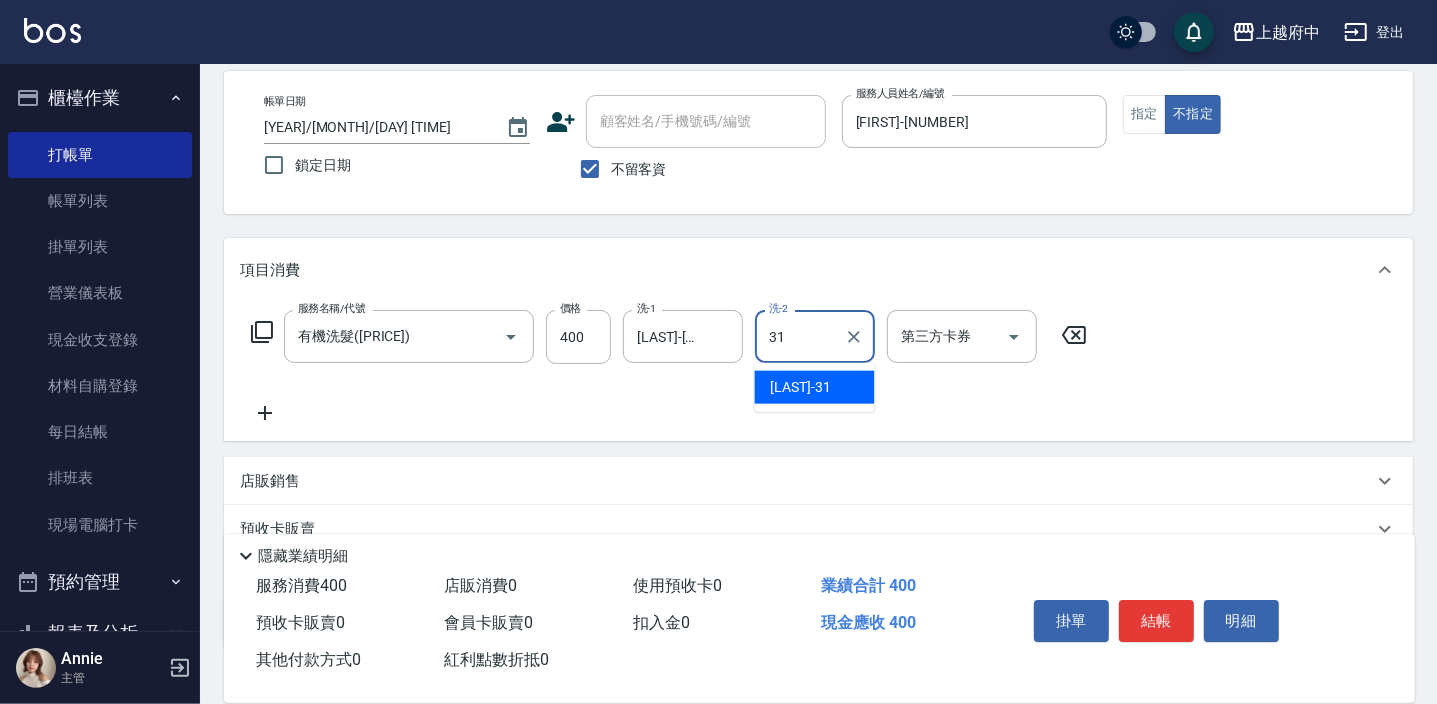 type on "[LAST]-[NUMBER]" 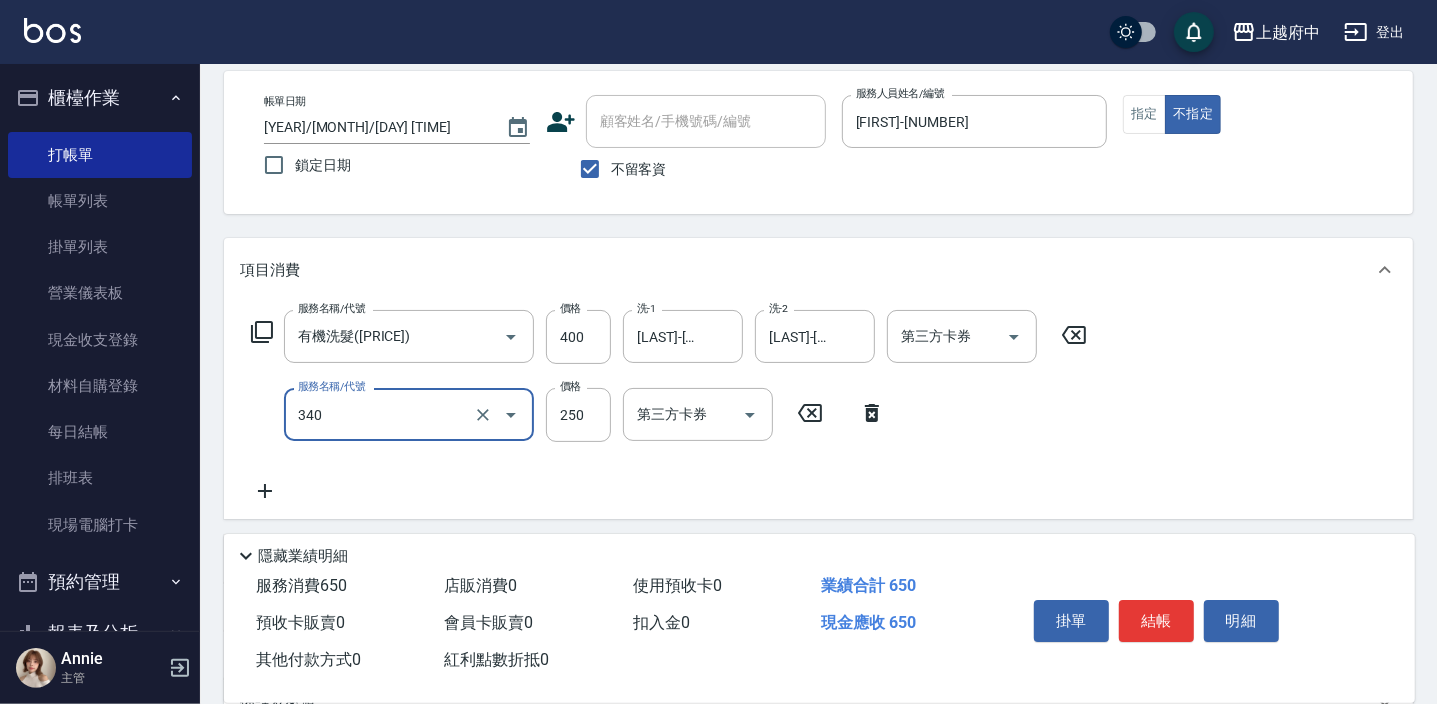type on "剪髮([PRICE])" 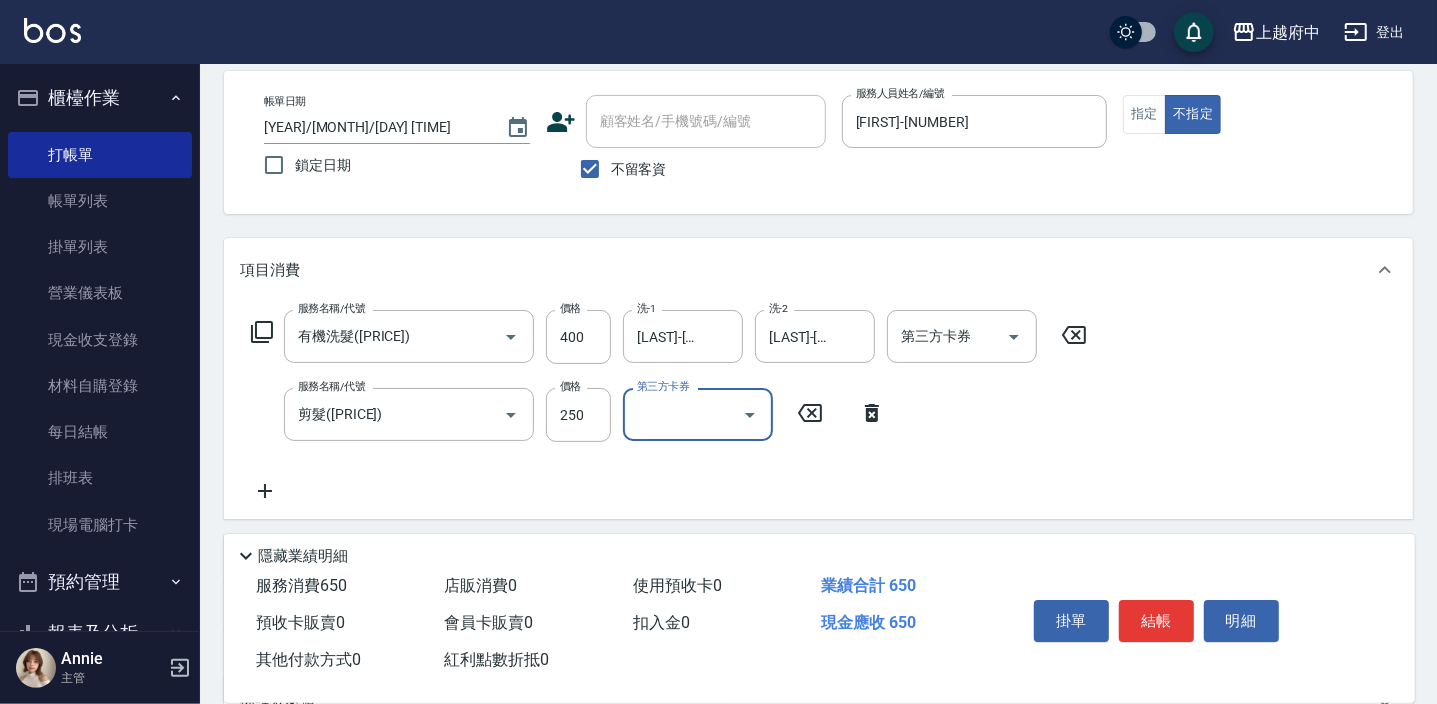 click on "服務名稱/代號 有機洗髮(200) 服務名稱/代號 價格 [PRICE] 價格 洗-1 [LAST]-[NUMBER] 洗-1 洗-2 [LAST]-[NUMBER] 洗-2 第三方卡券 第三方卡券 服務名稱/代號 剪髮(340) 服務名稱/代號 價格 [PRICE] 價格 第三方卡券 第三方卡券" at bounding box center (669, 406) 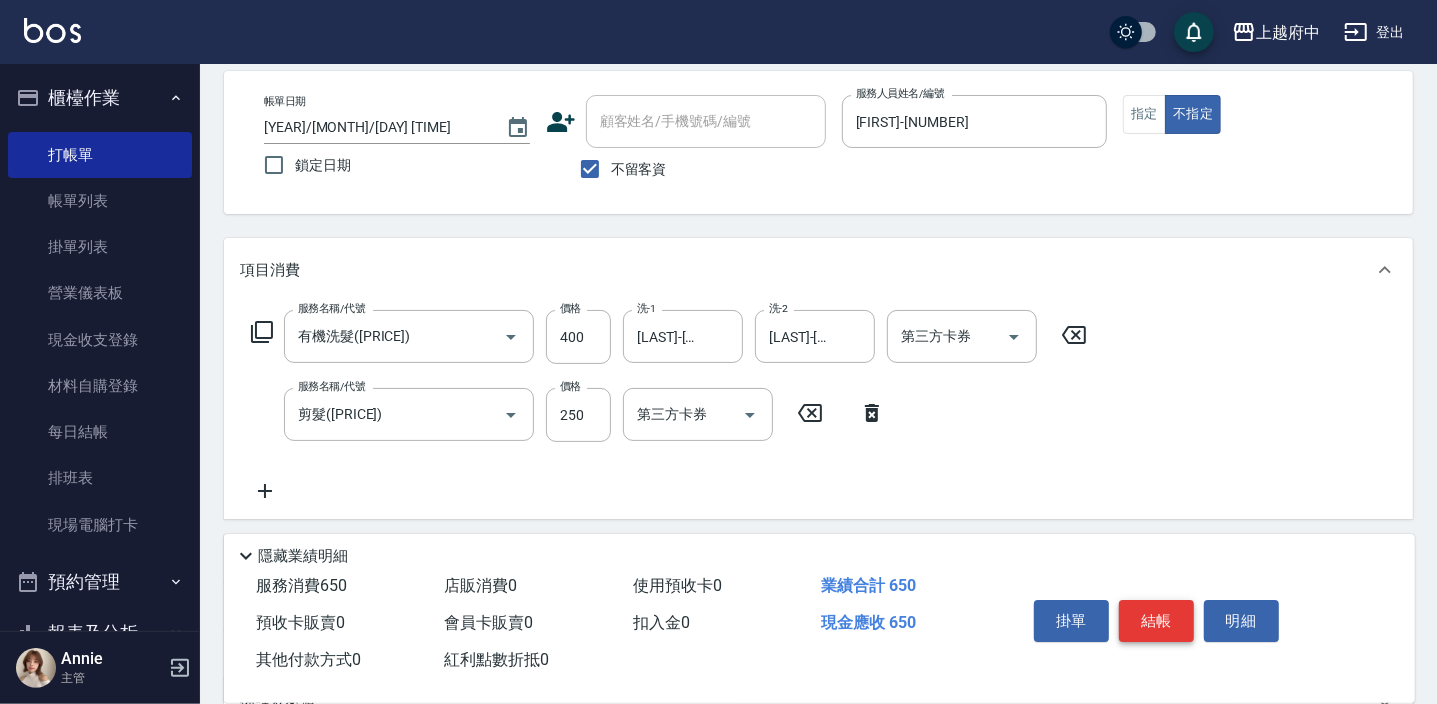 click on "結帳" at bounding box center [1156, 621] 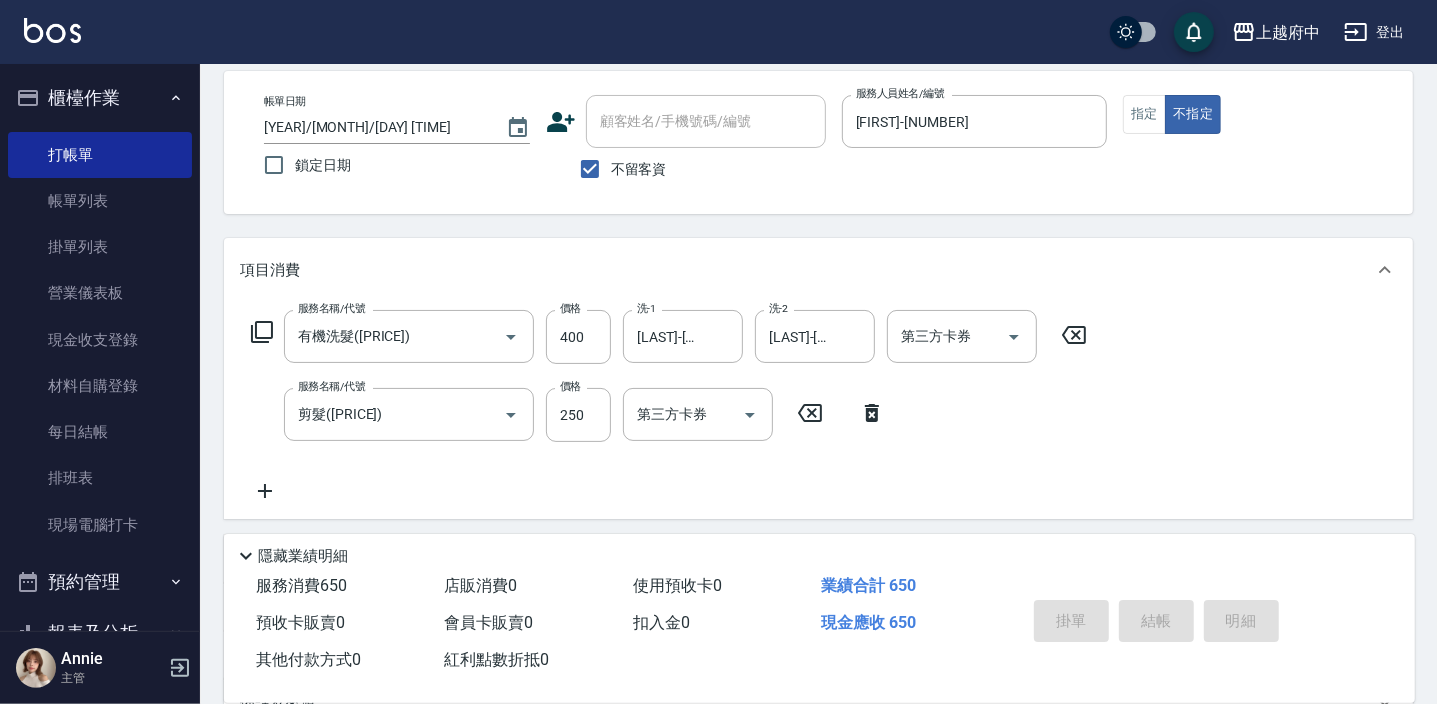 type 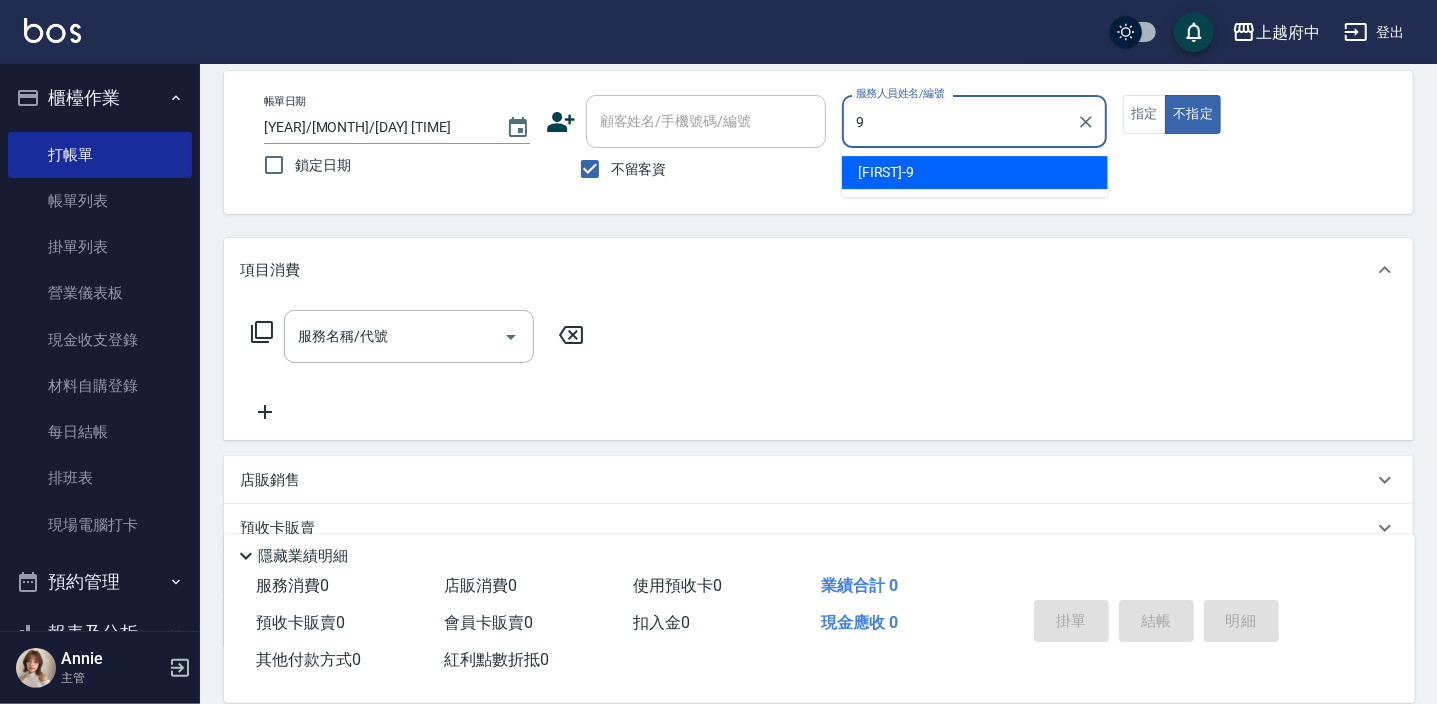 type on "[FIRST]-[NUMBER]" 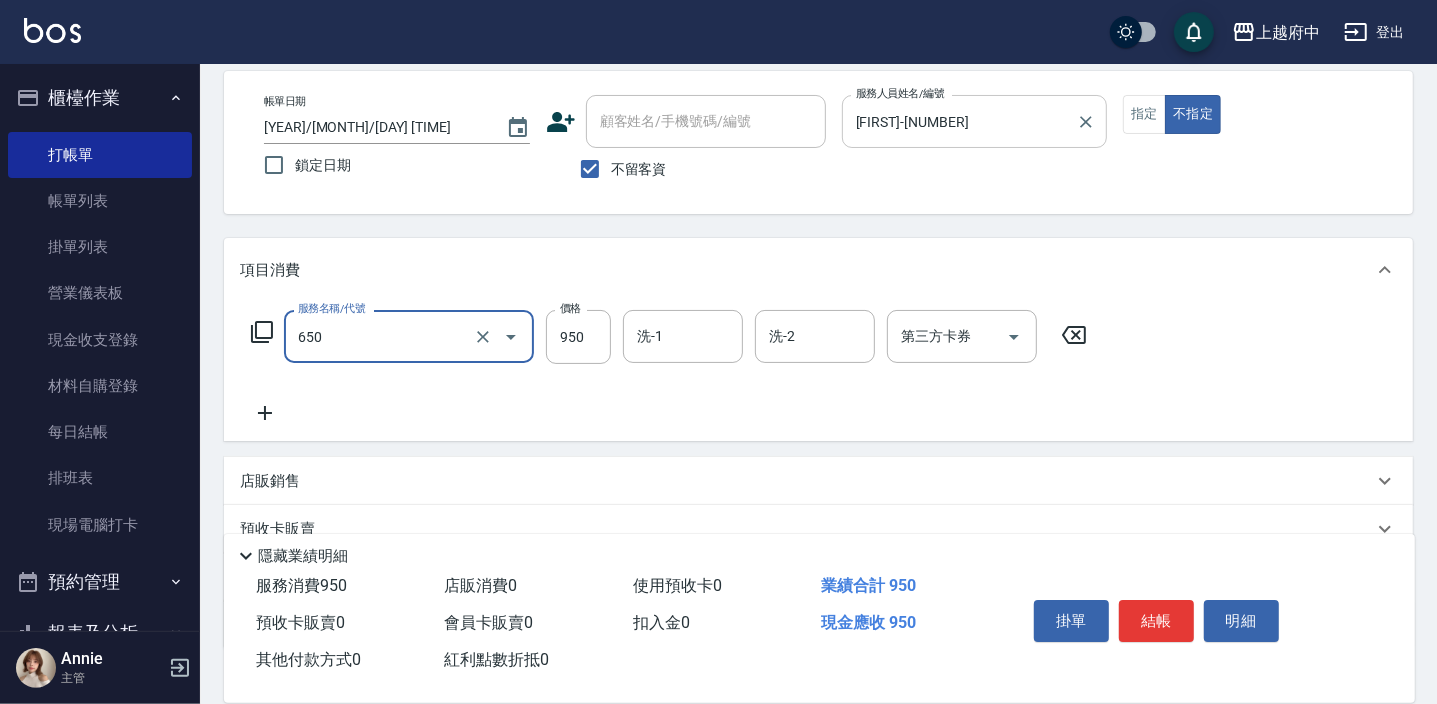 type on "SPA精油洗髮([PRICE])" 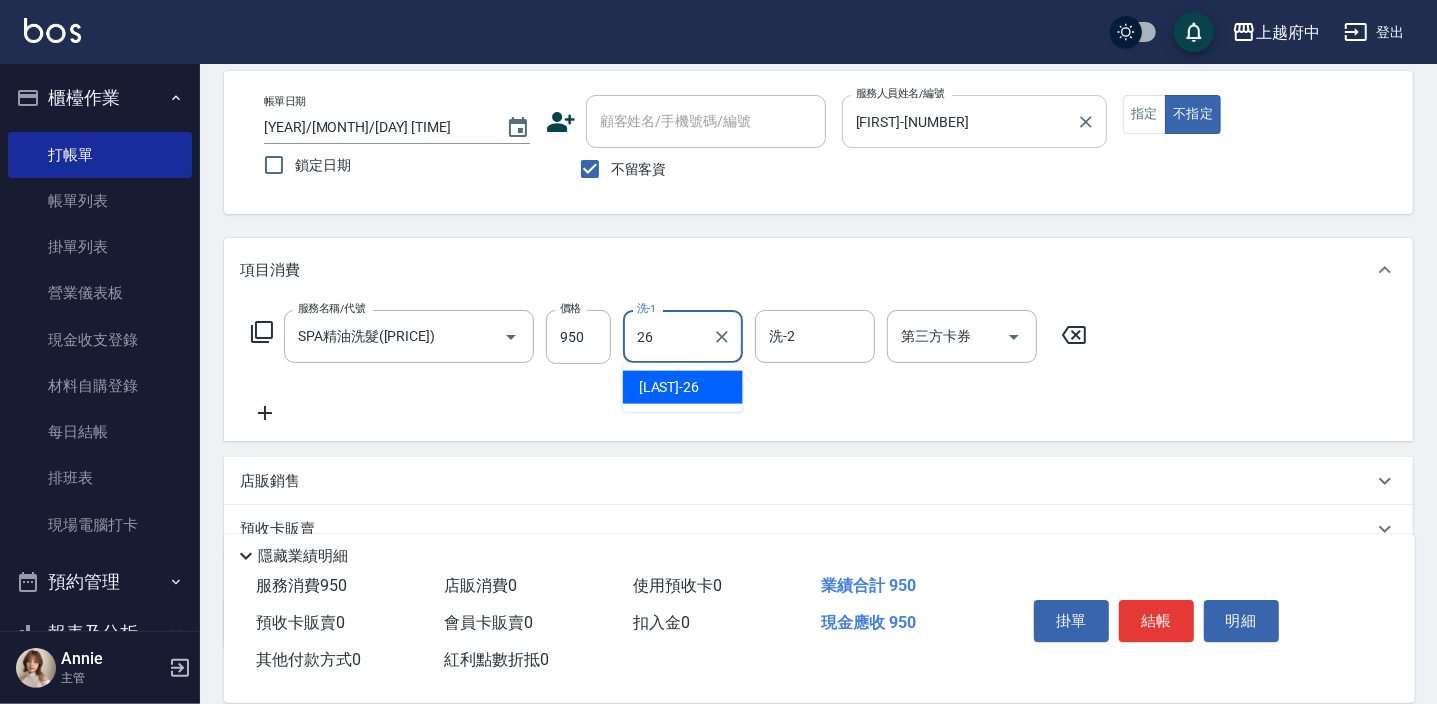 type on "[LAST]-[NUMBER]" 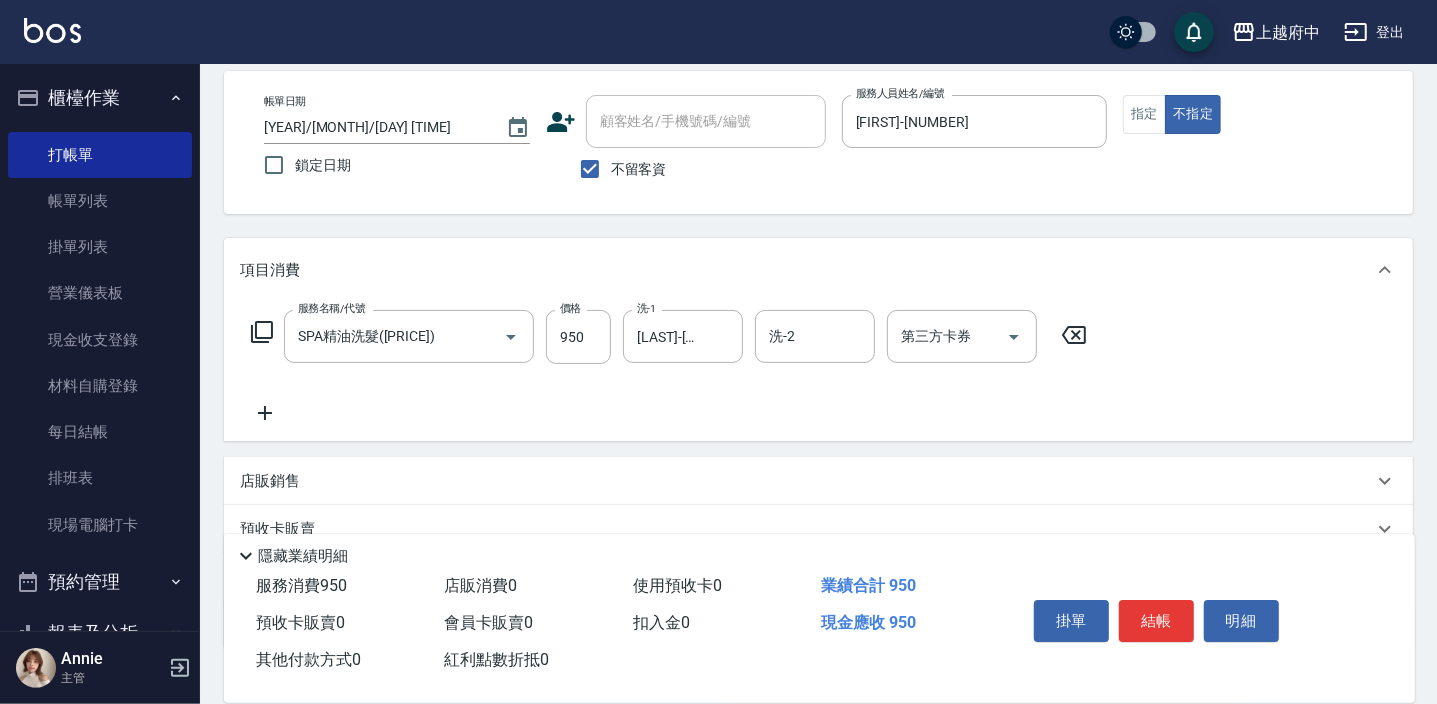 click on "服務名稱/代號 SPA精油洗髮([PRICE]) 服務名稱/代號 價格 [PRICE] 價格 洗-1 [LAST]-[NUMBER] 洗-1 洗-2 洗-2 第三方卡券 第三方卡券" at bounding box center (669, 367) 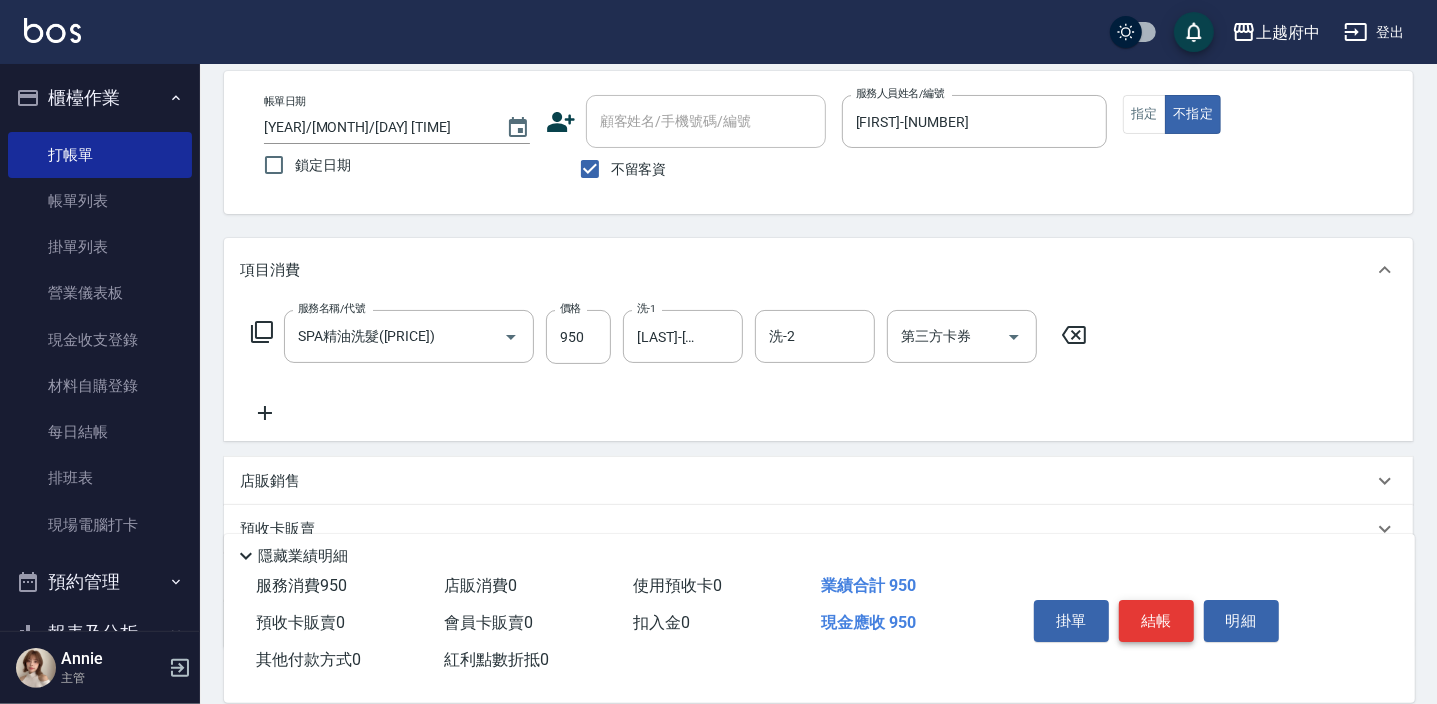 click on "結帳" at bounding box center (1156, 621) 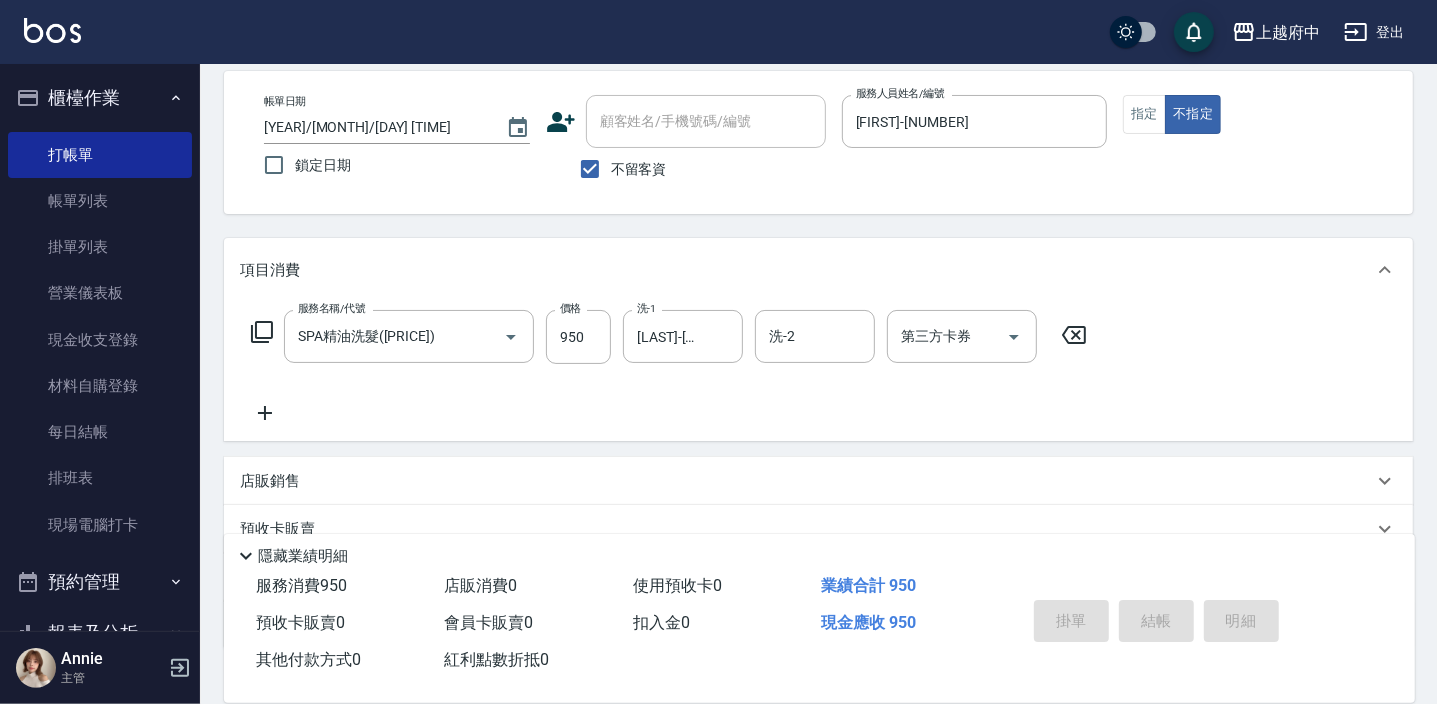 type on "[YEAR]/[MONTH]/[DAY] [TIME]" 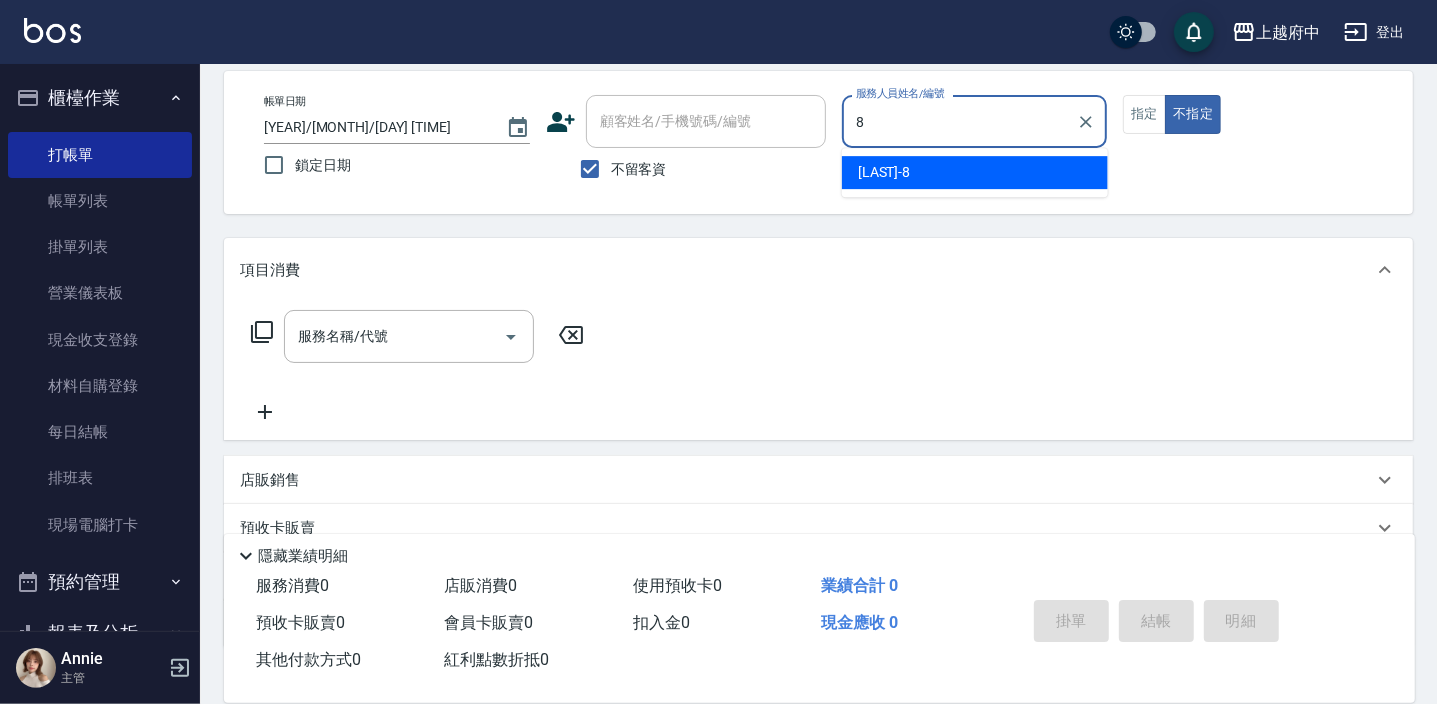 type on "[LAST]-[NUMBER]" 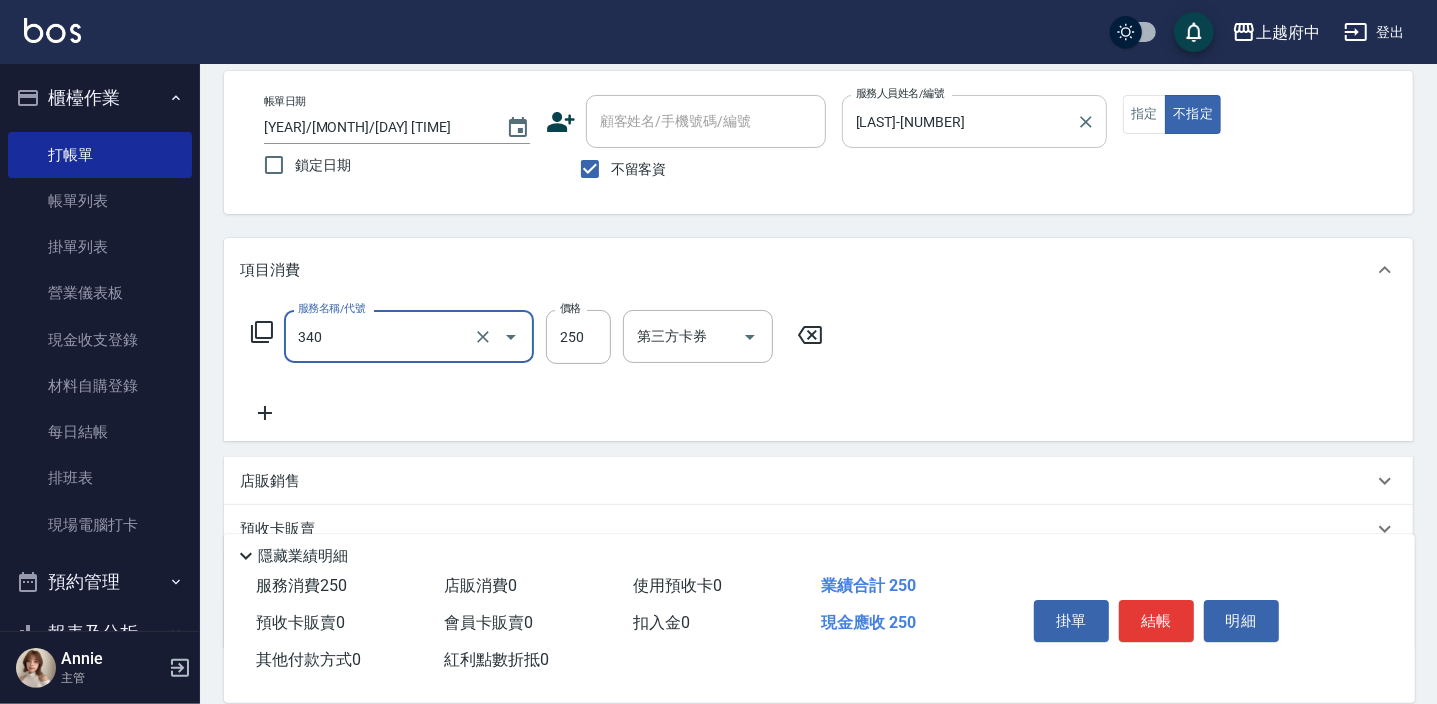 type on "剪髮([PRICE])" 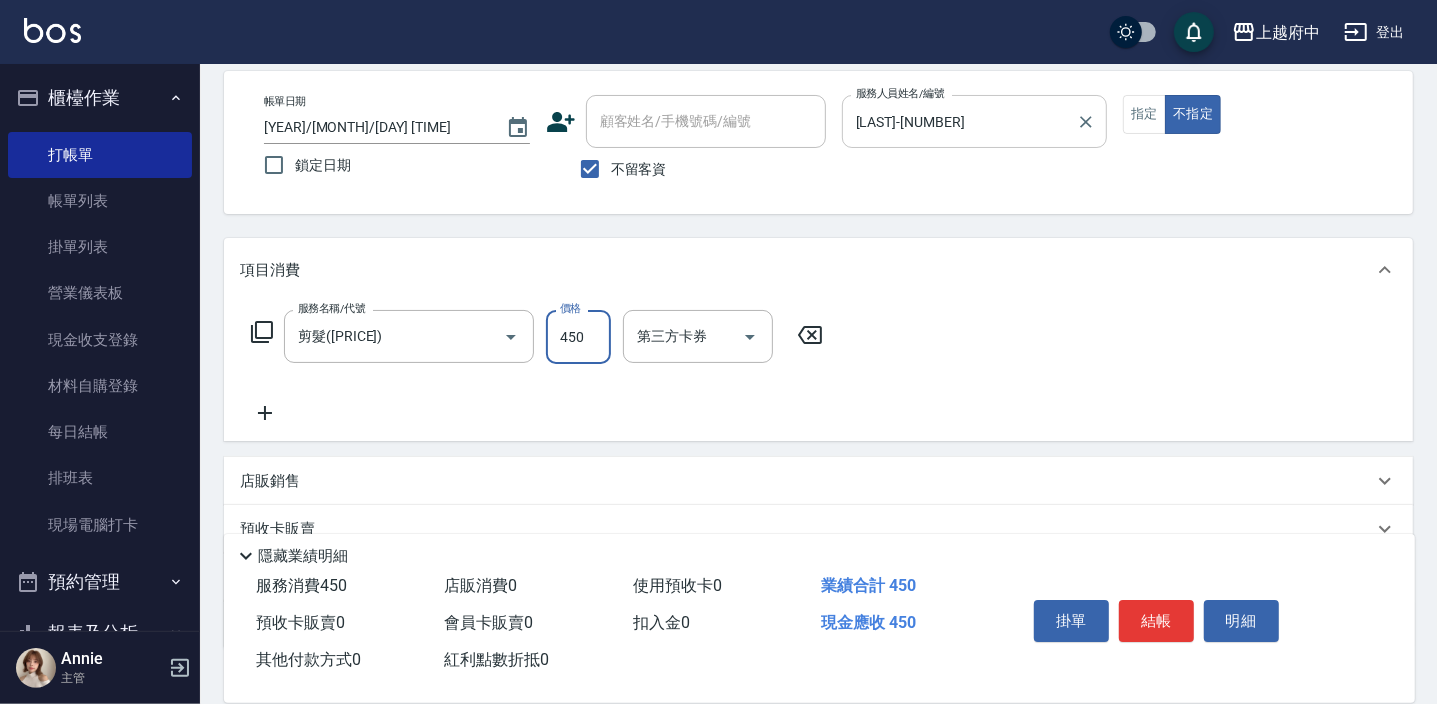 type on "450" 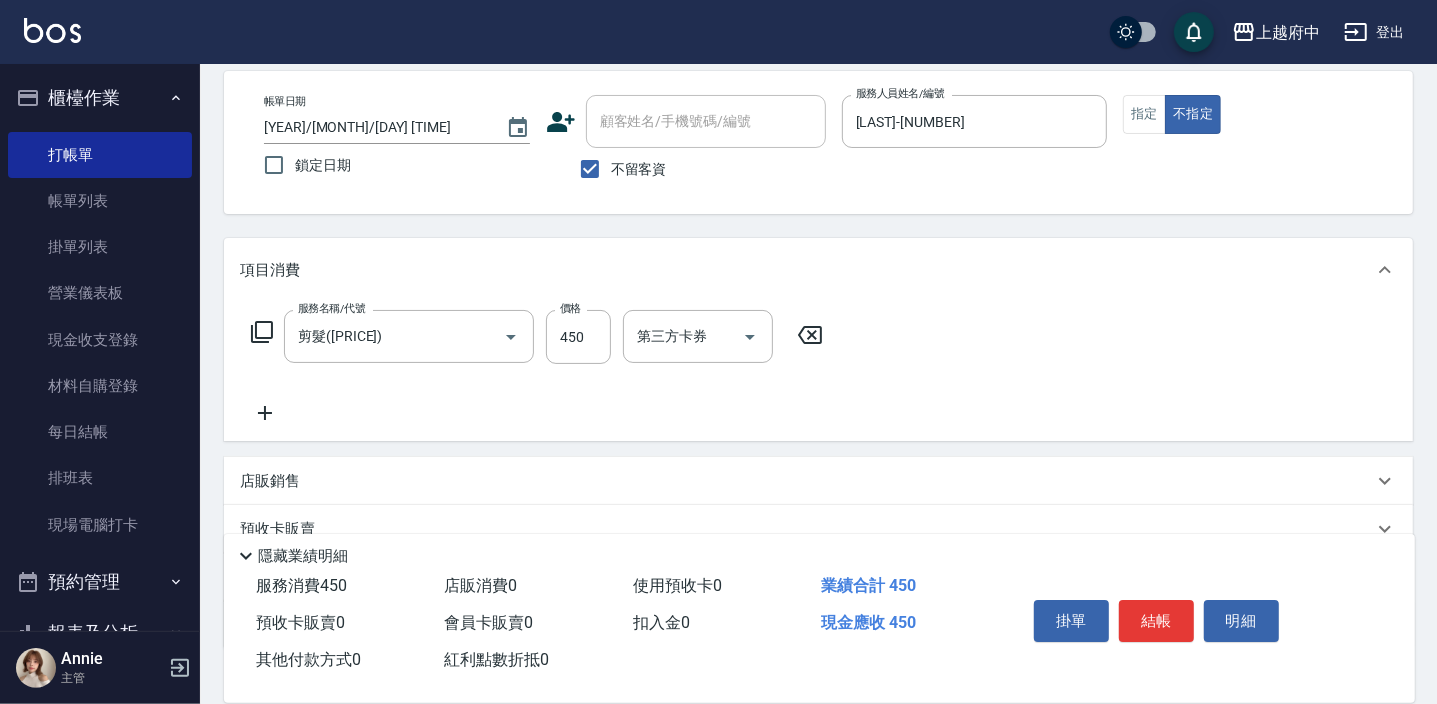 click on "服務名稱/代號 剪髮([PRICE]) 服務名稱/代號 價格 [PRICE] 價格 第三方卡券 第三方卡券" at bounding box center (818, 371) 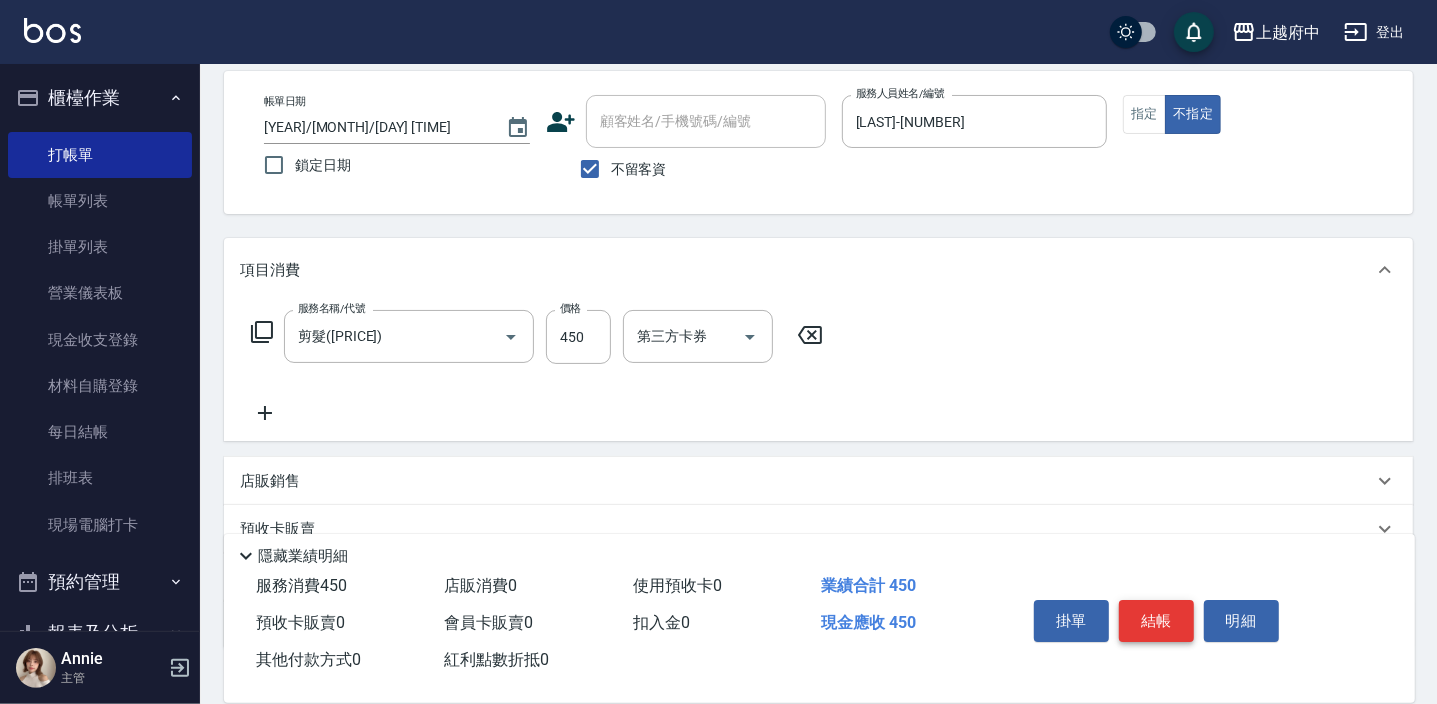 click on "結帳" at bounding box center [1156, 621] 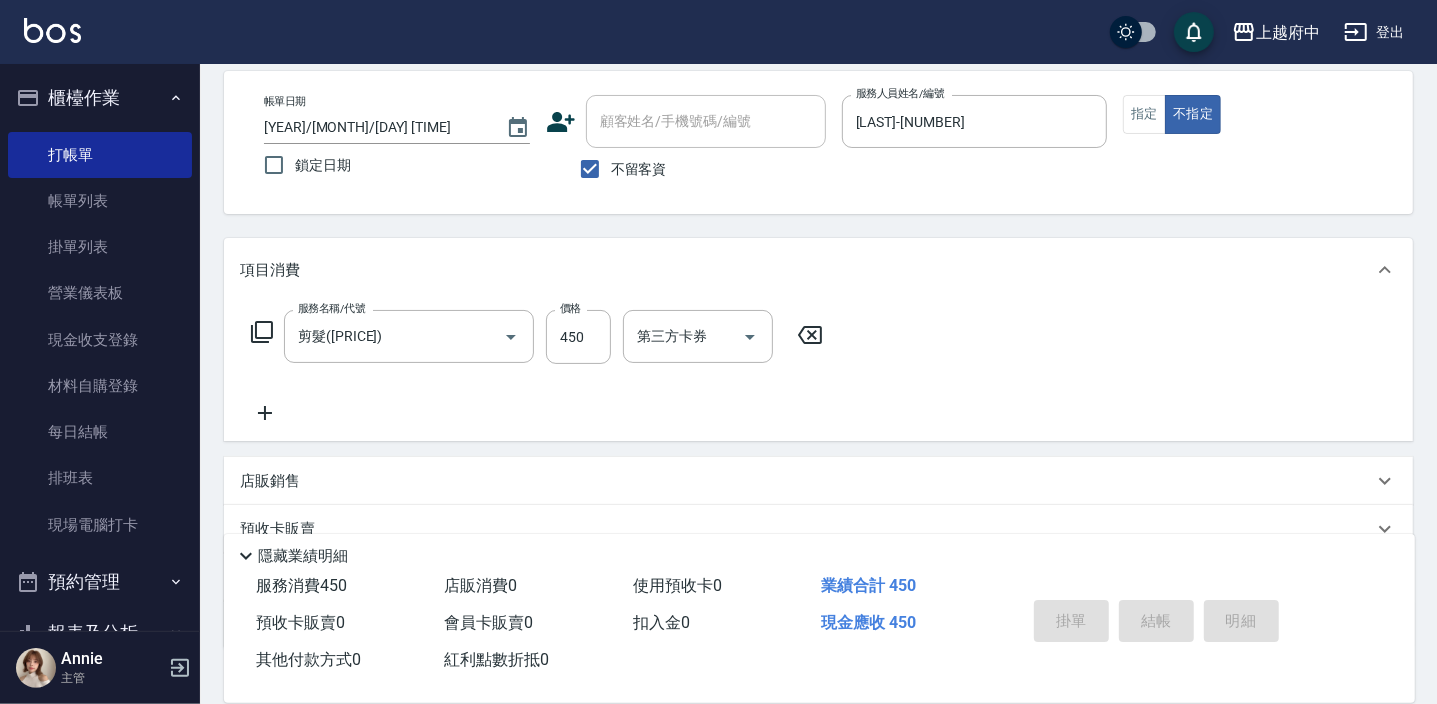 type 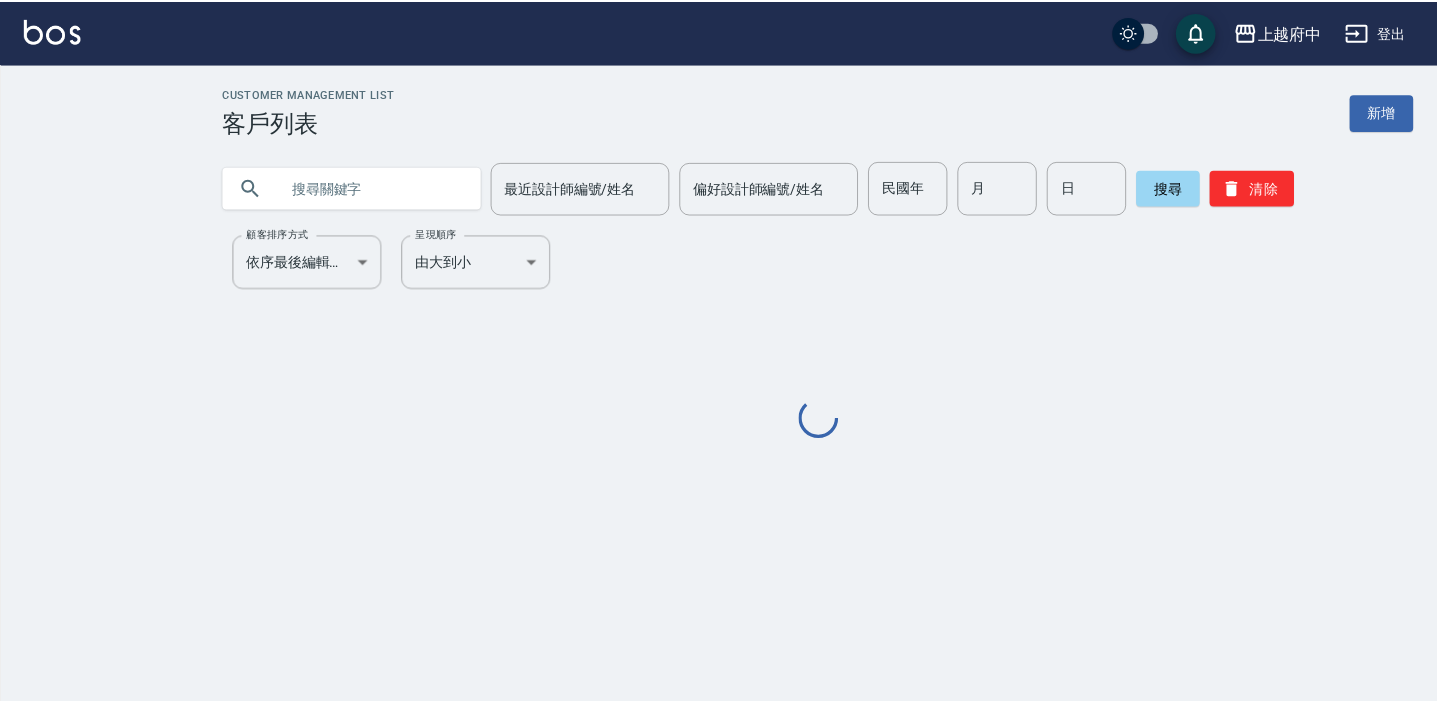 scroll, scrollTop: 0, scrollLeft: 0, axis: both 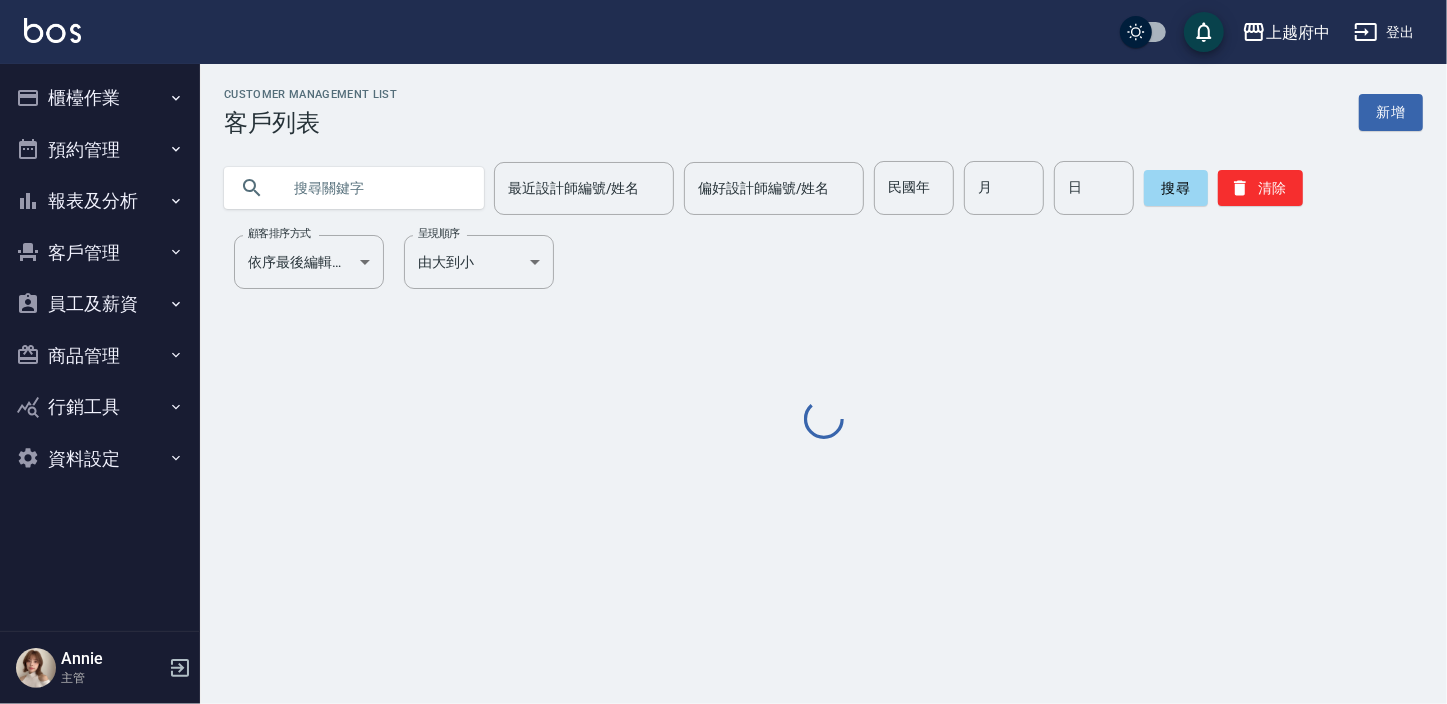 click on "報表及分析" at bounding box center (100, 201) 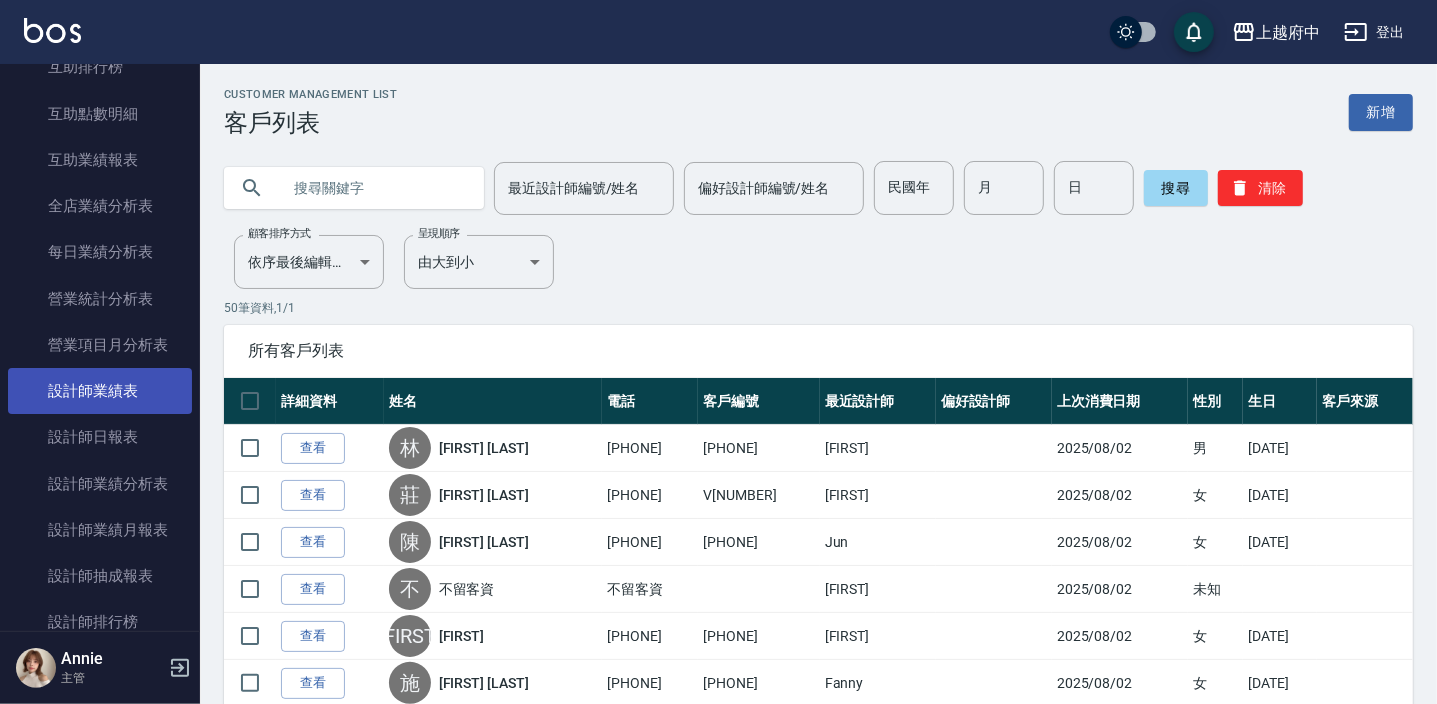 scroll, scrollTop: 545, scrollLeft: 0, axis: vertical 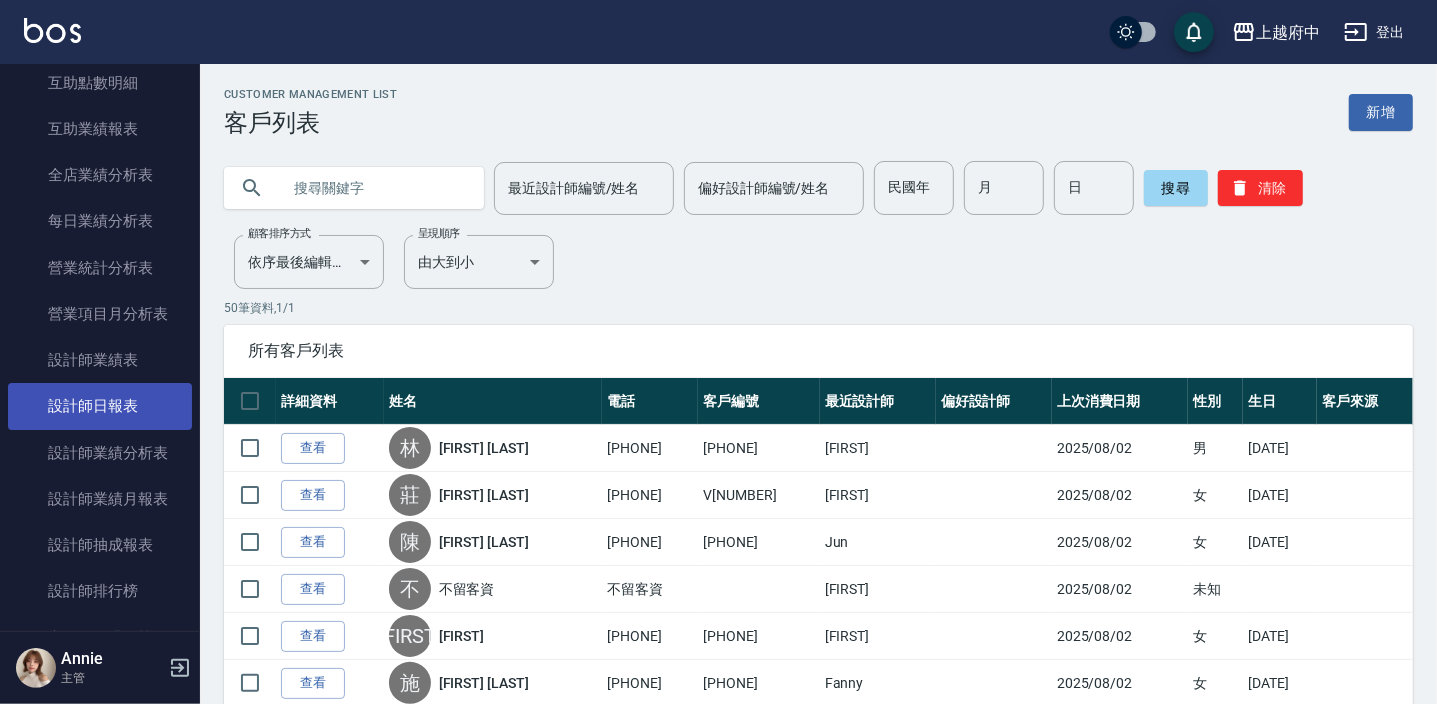 click on "設計師日報表" at bounding box center (100, 406) 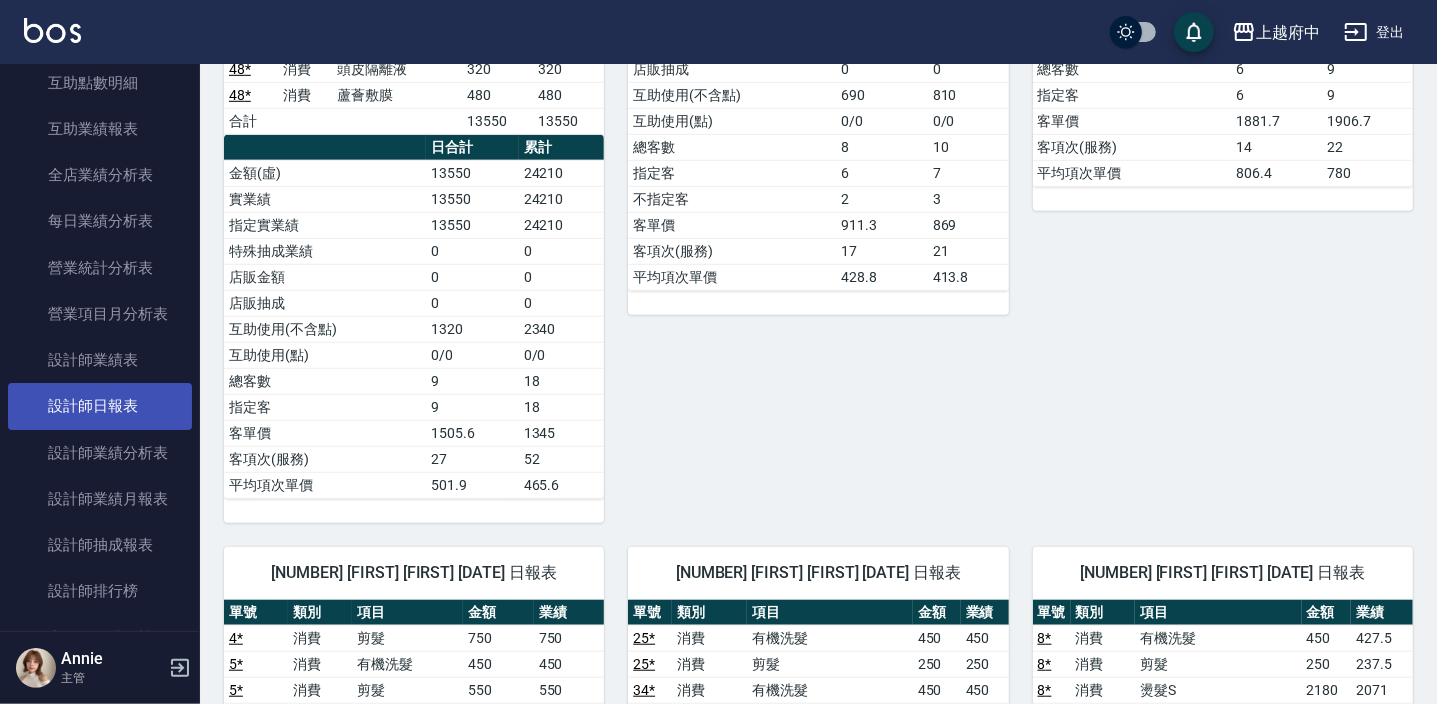 scroll, scrollTop: 818, scrollLeft: 0, axis: vertical 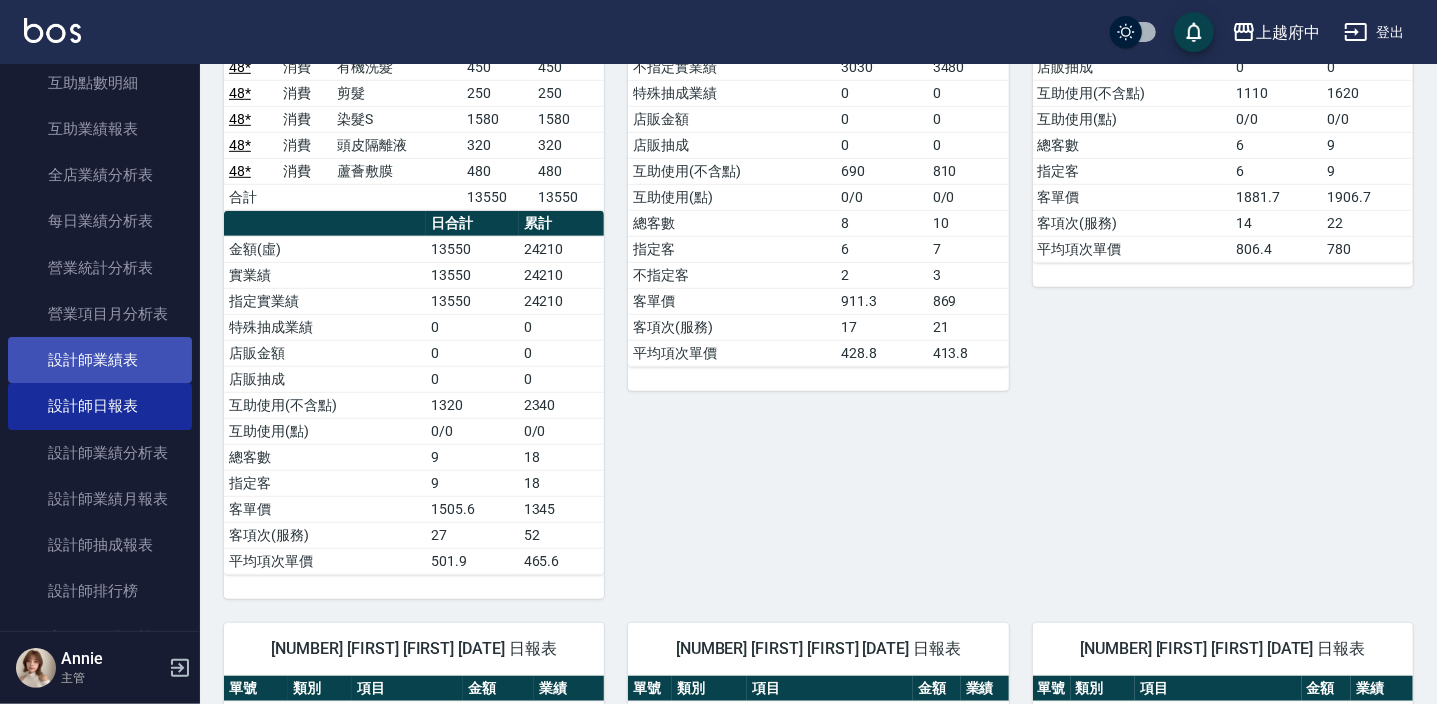 click on "設計師業績表" at bounding box center (100, 360) 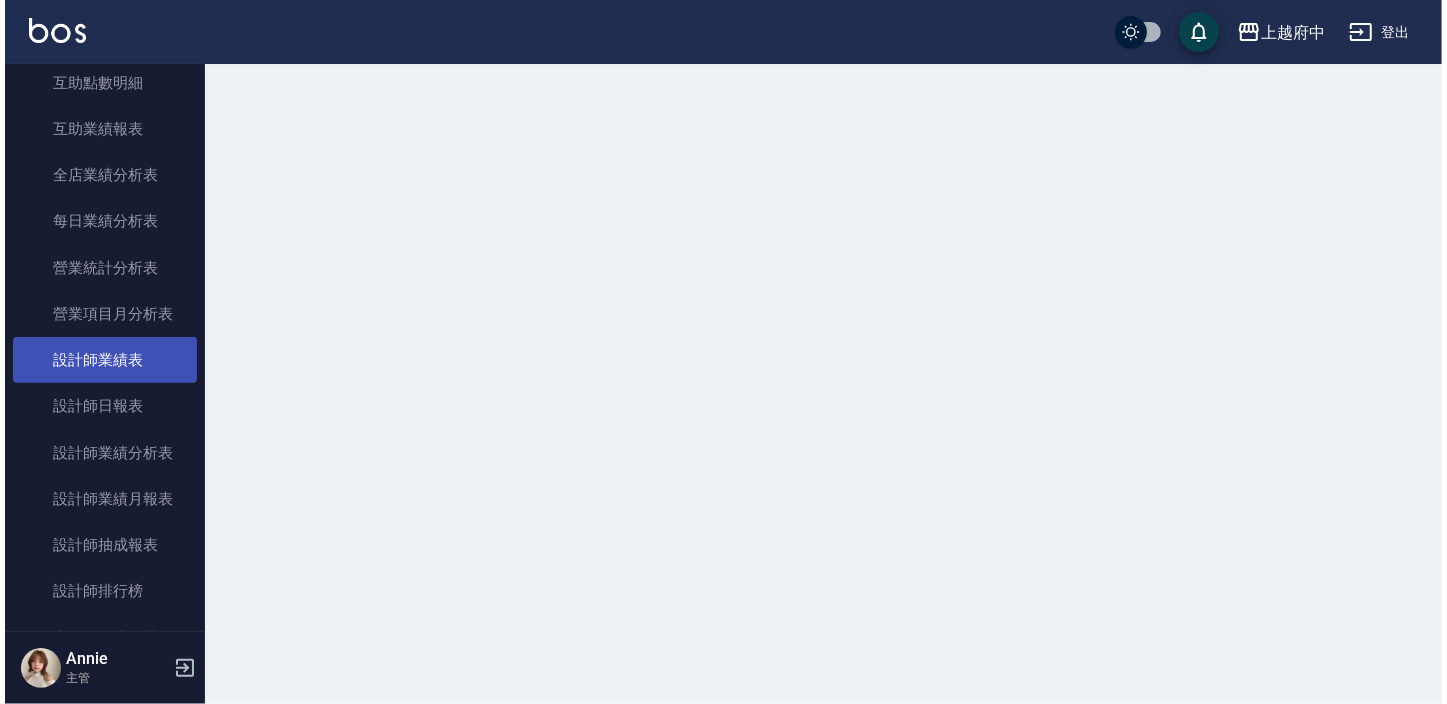 scroll, scrollTop: 0, scrollLeft: 0, axis: both 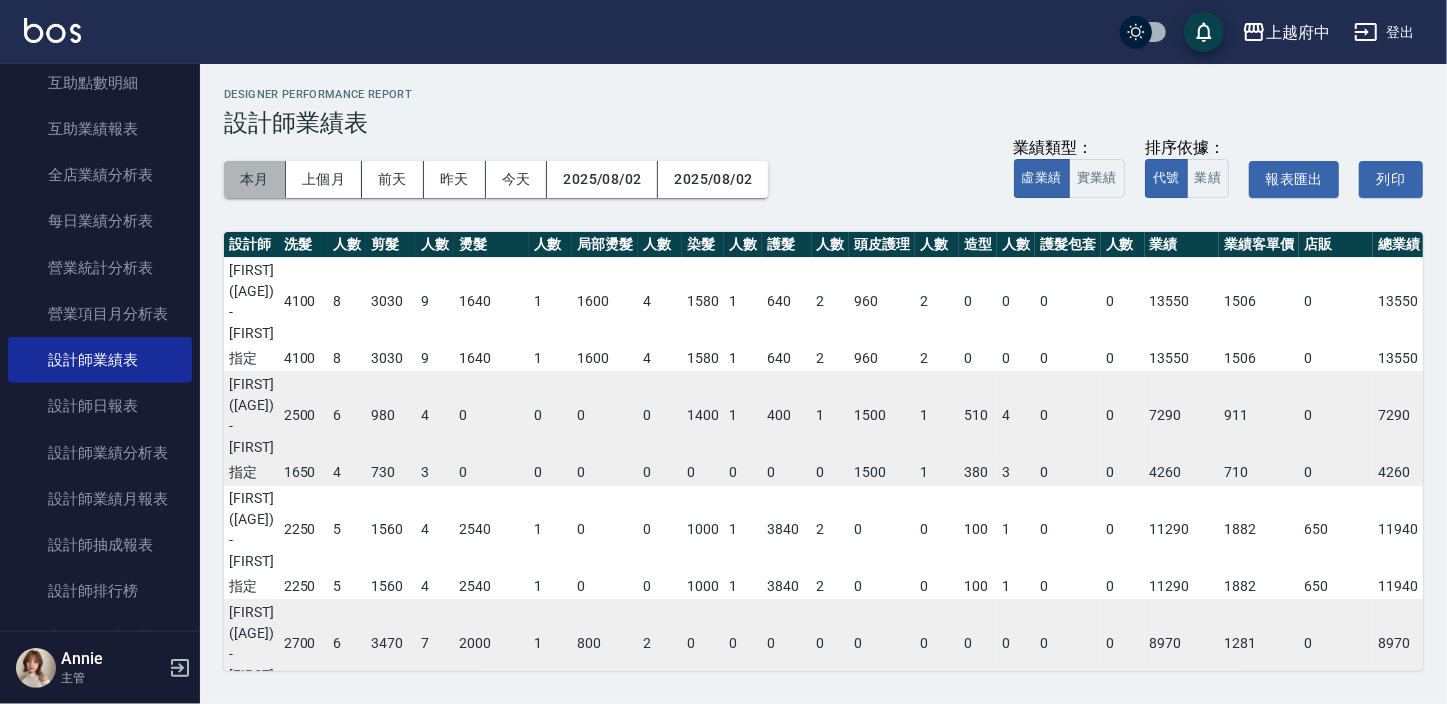 click on "本月" at bounding box center [255, 179] 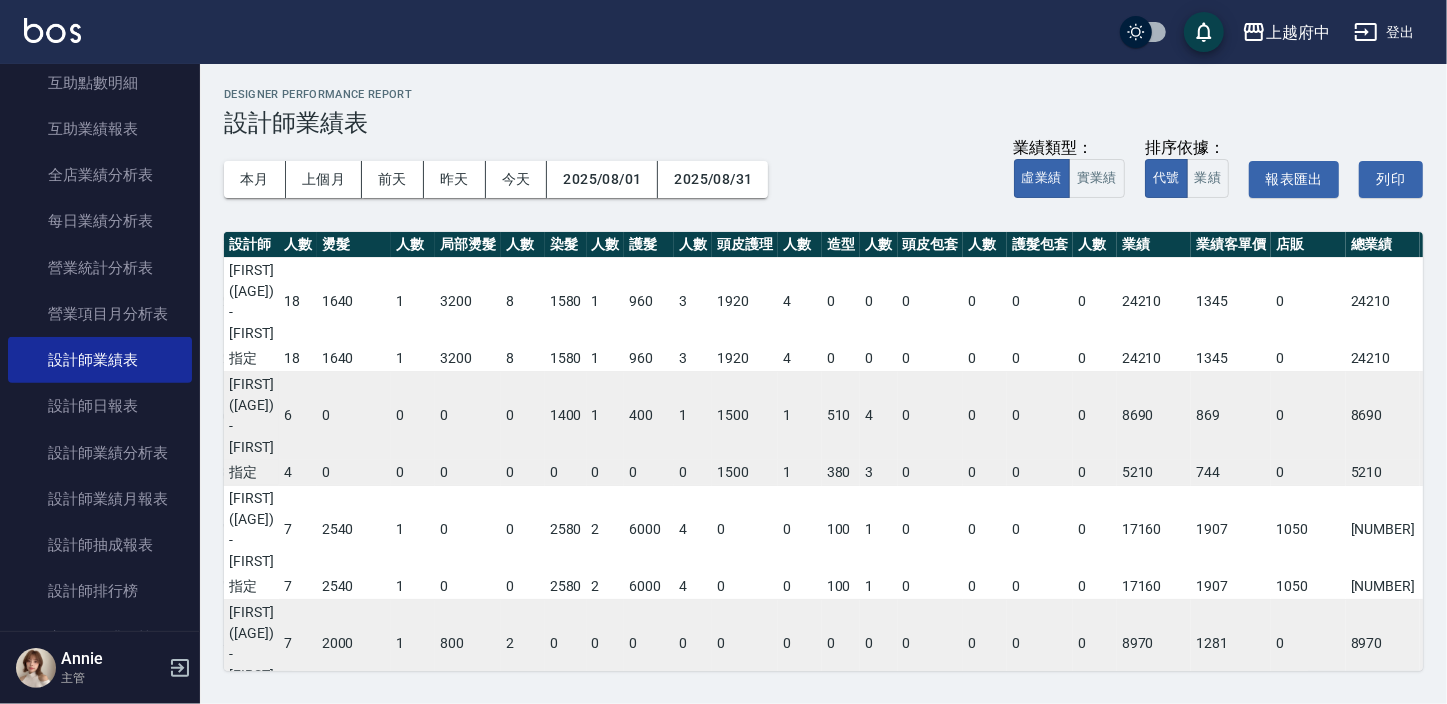 scroll, scrollTop: 0, scrollLeft: 199, axis: horizontal 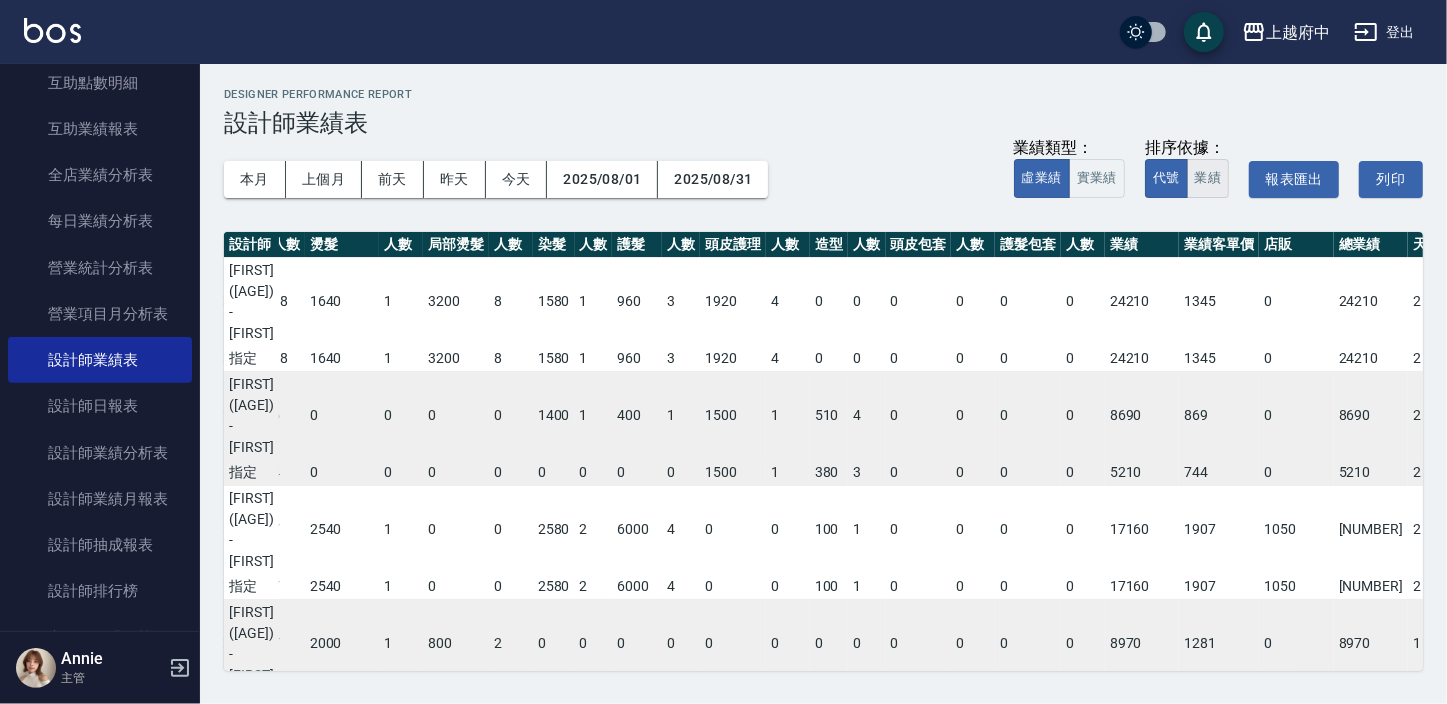 click on "業績" at bounding box center (1208, 178) 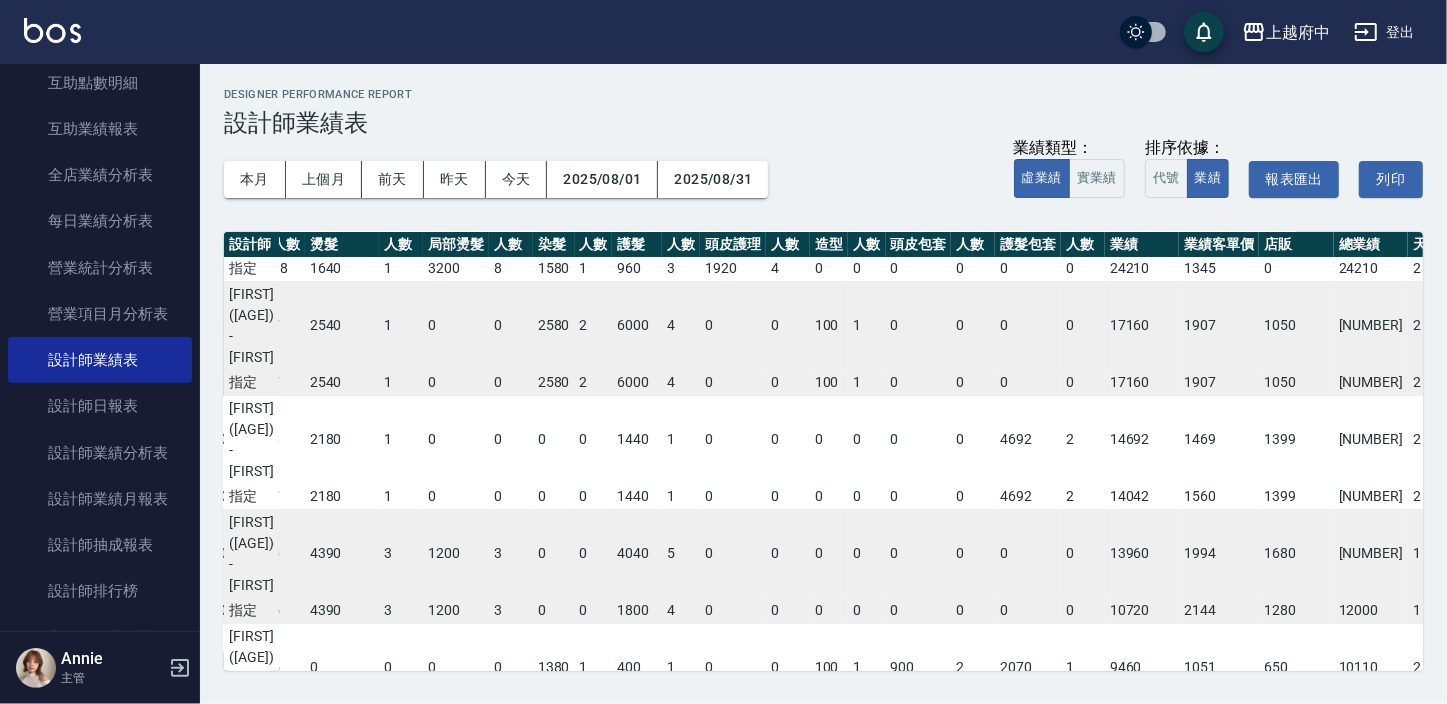 scroll, scrollTop: 181, scrollLeft: 199, axis: both 